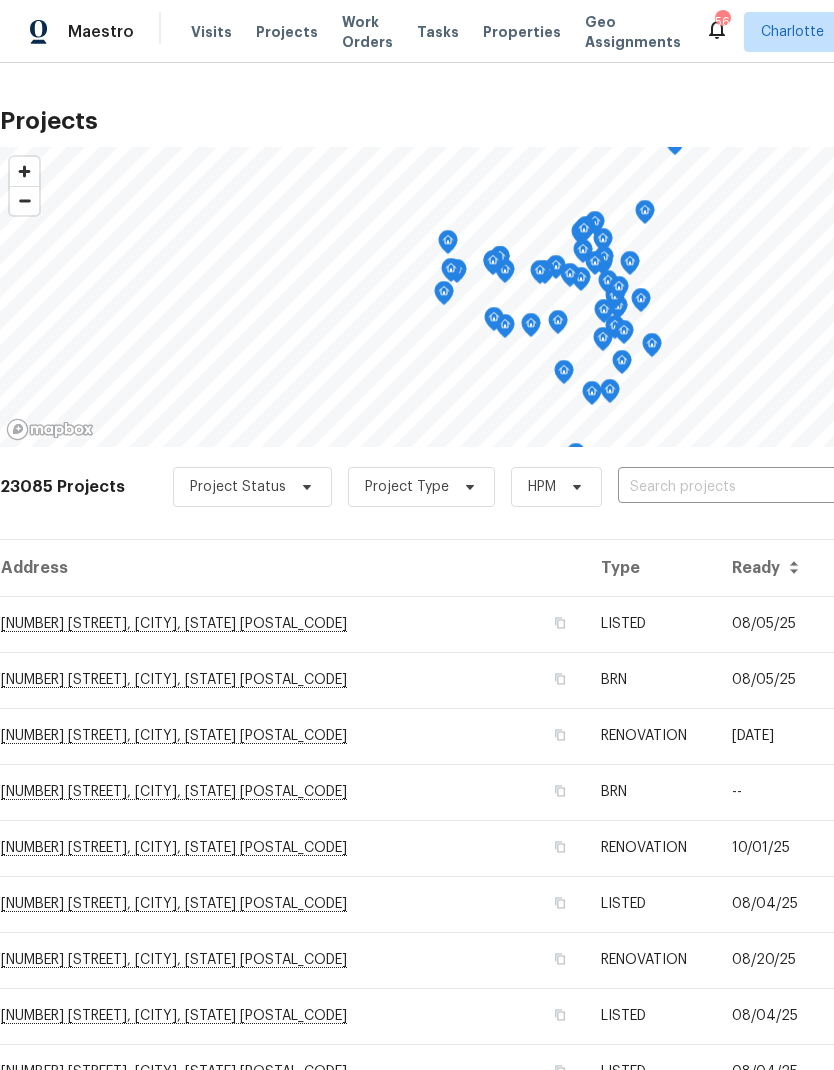scroll, scrollTop: 0, scrollLeft: 0, axis: both 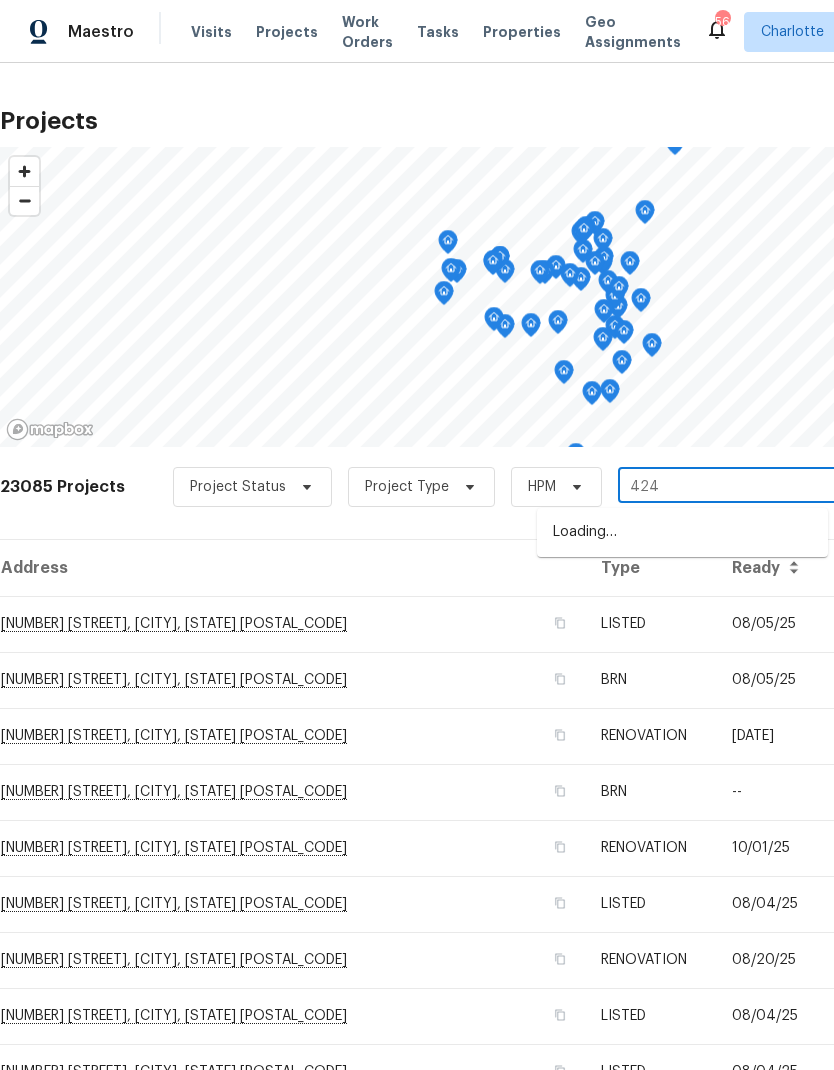 type on "[NUMBER] [LETTER]" 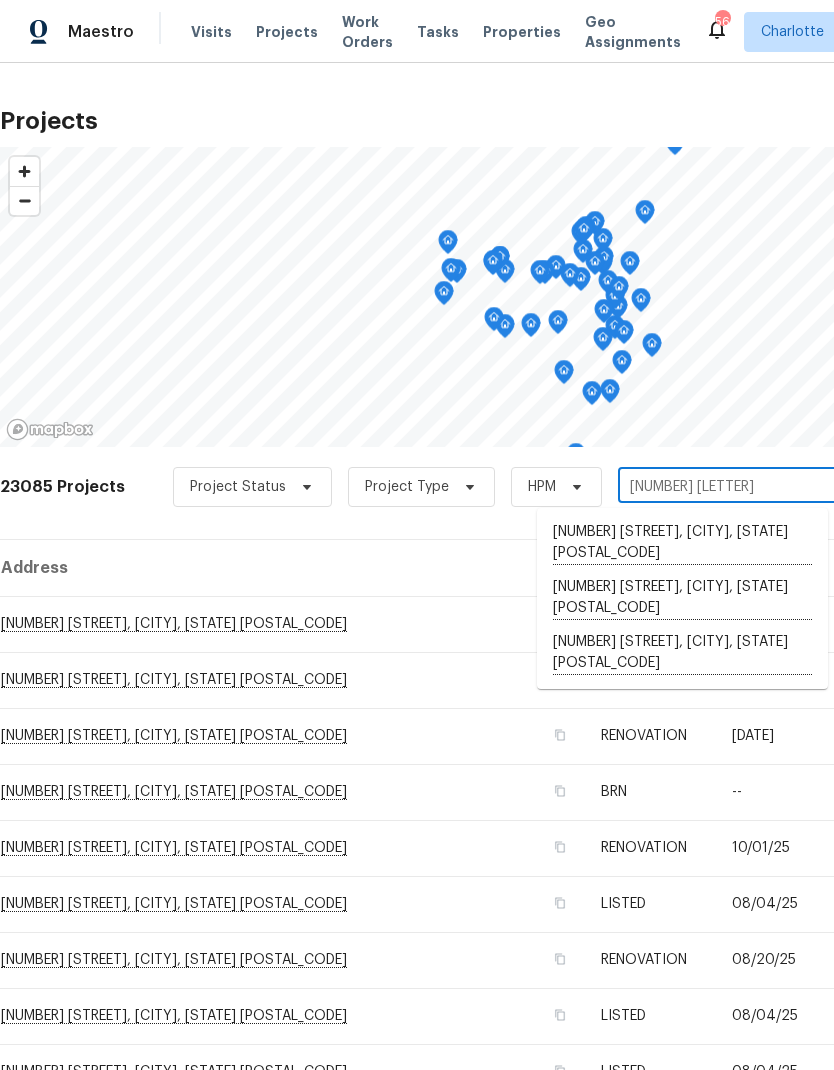 click on "[NUMBER] [STREET], [CITY], [STATE] [POSTAL_CODE]" at bounding box center (682, 653) 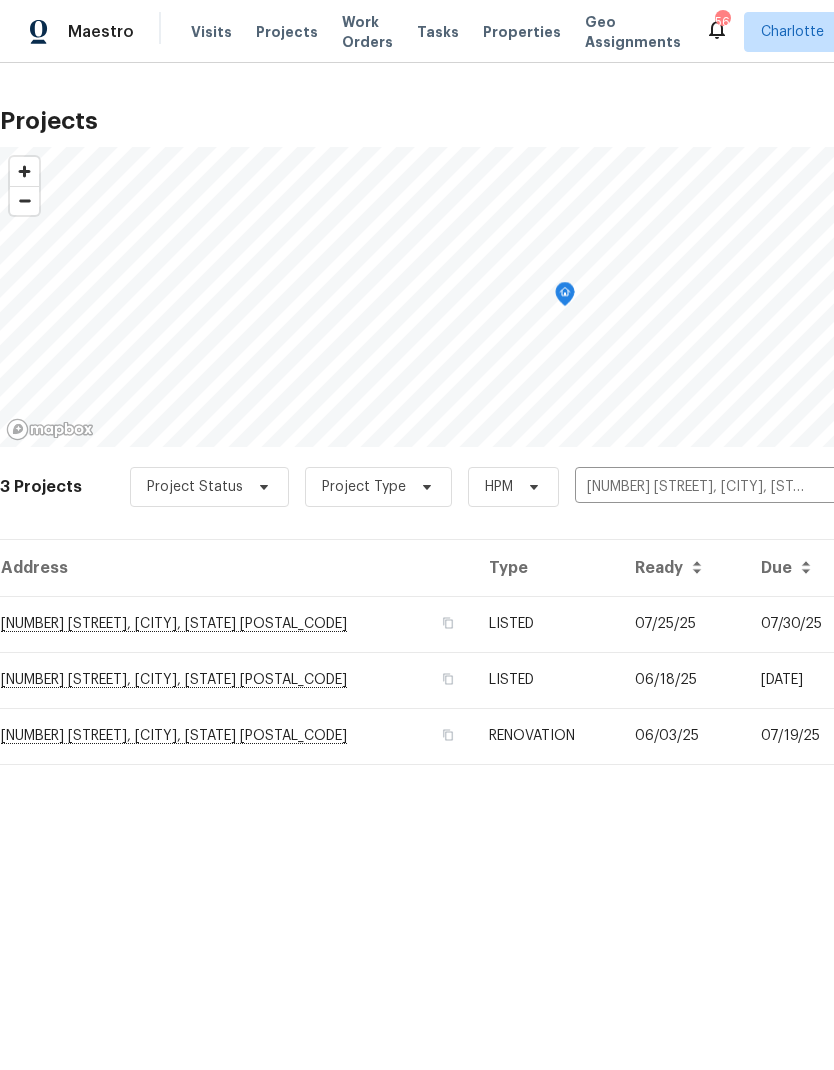 click on "[NUMBER] [STREET], [CITY], [STATE] [POSTAL_CODE]" at bounding box center [236, 624] 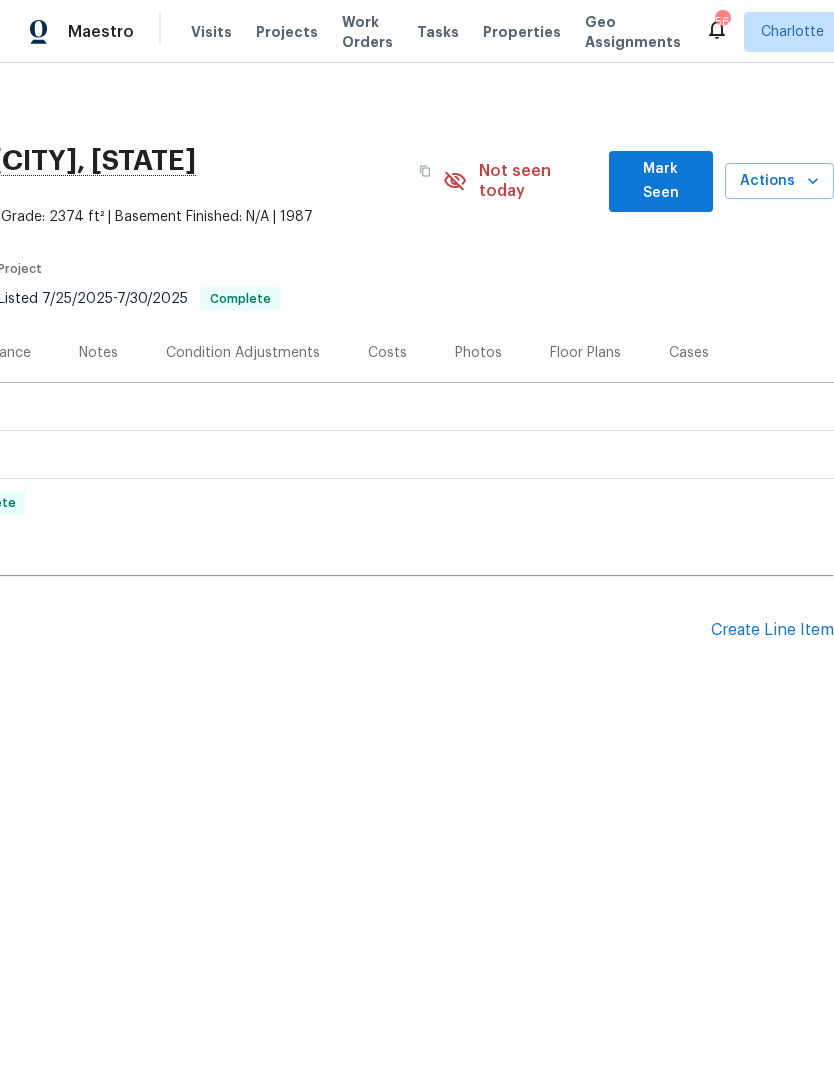 scroll, scrollTop: 0, scrollLeft: 296, axis: horizontal 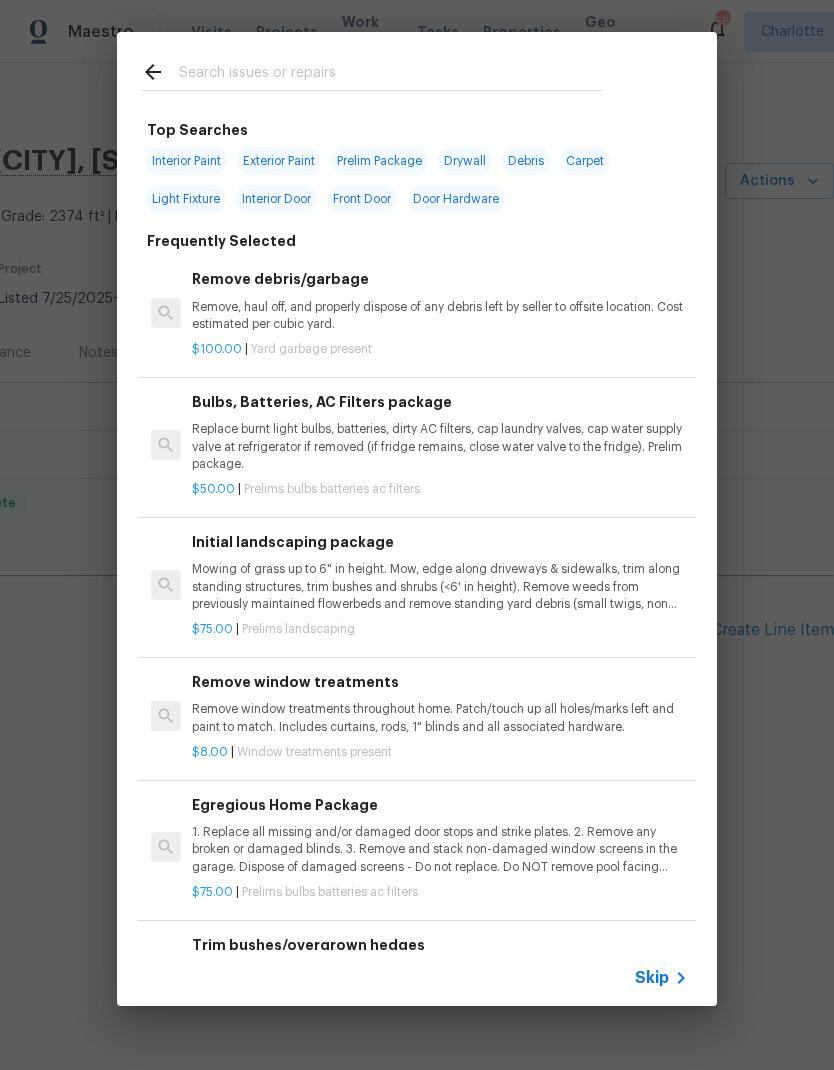 click at bounding box center (391, 75) 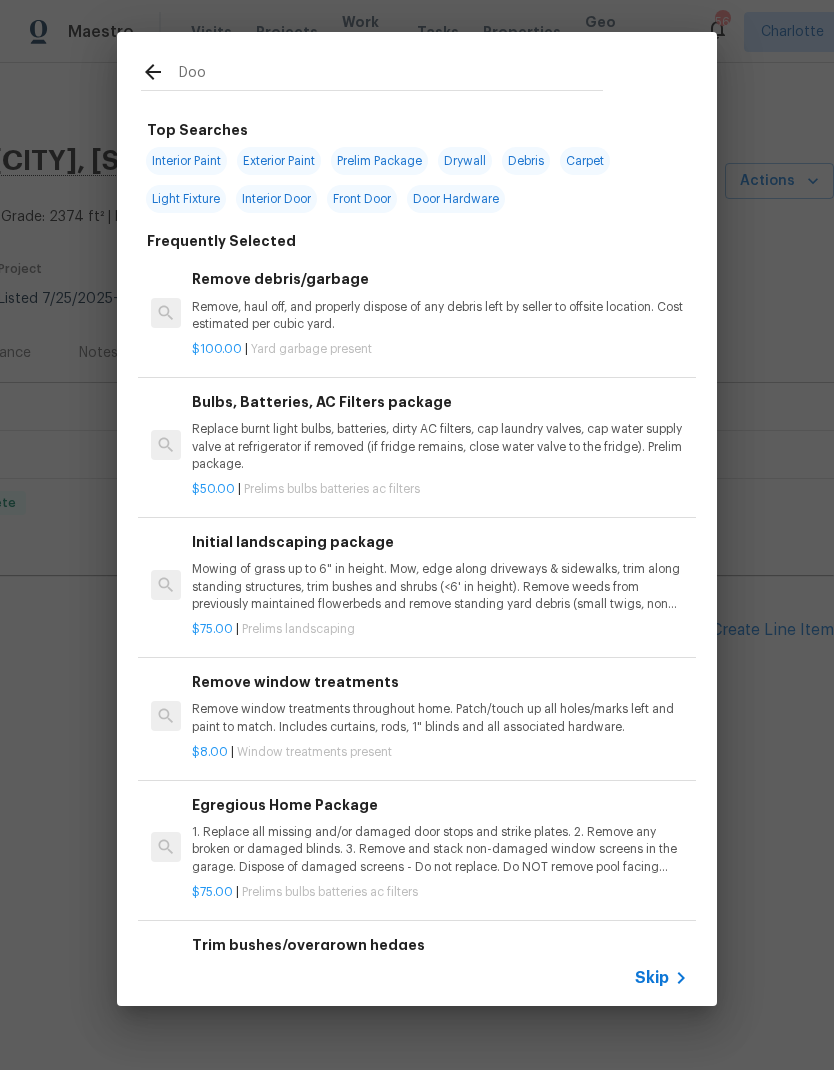 type on "Door" 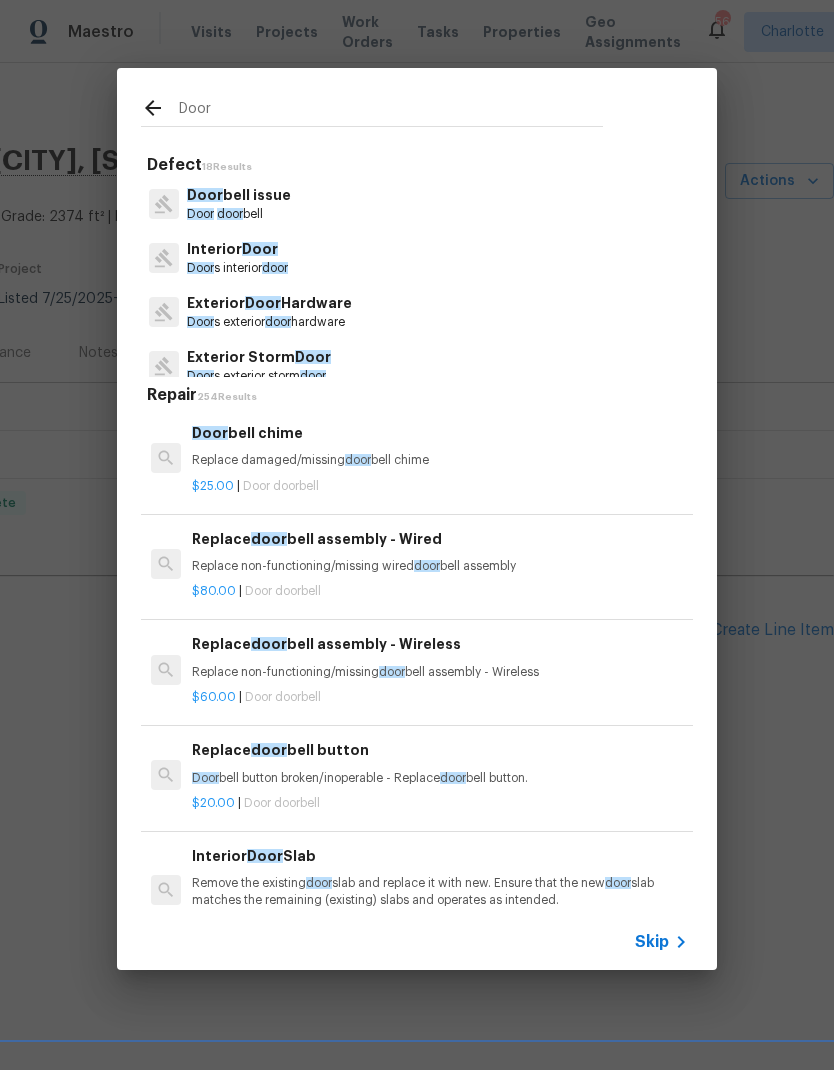 click on "Door s interior  door" at bounding box center (237, 268) 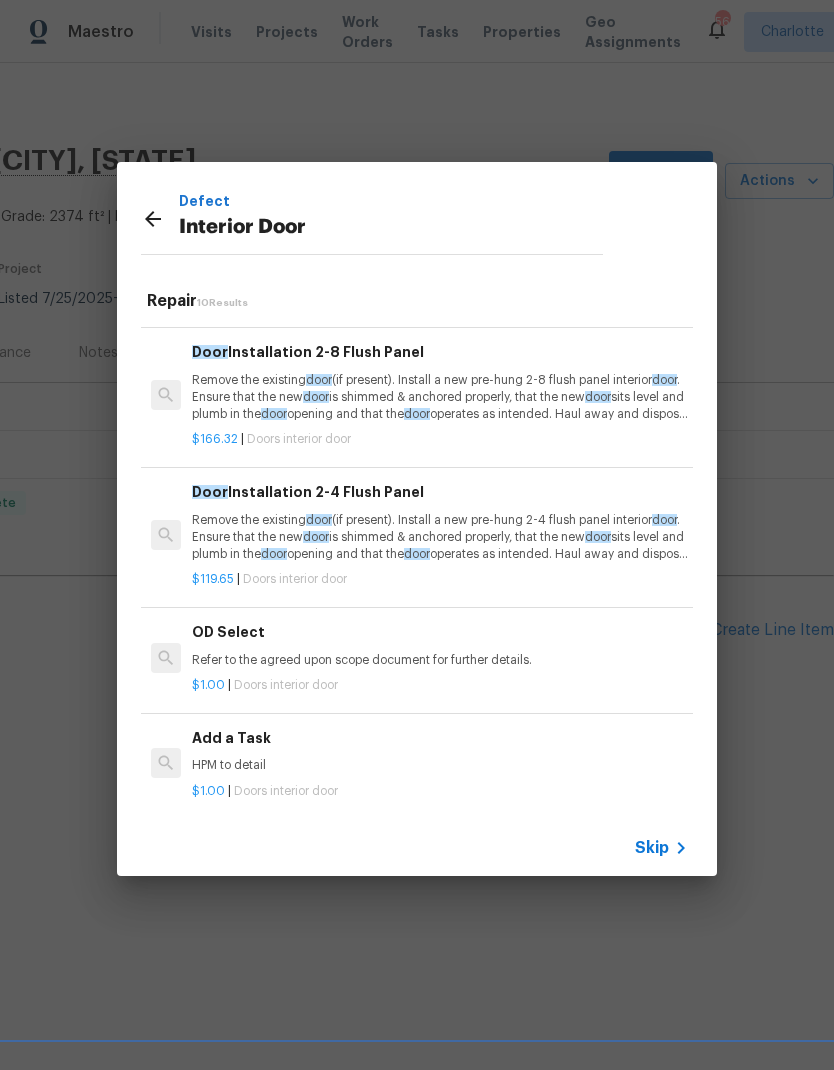 scroll, scrollTop: 808, scrollLeft: 0, axis: vertical 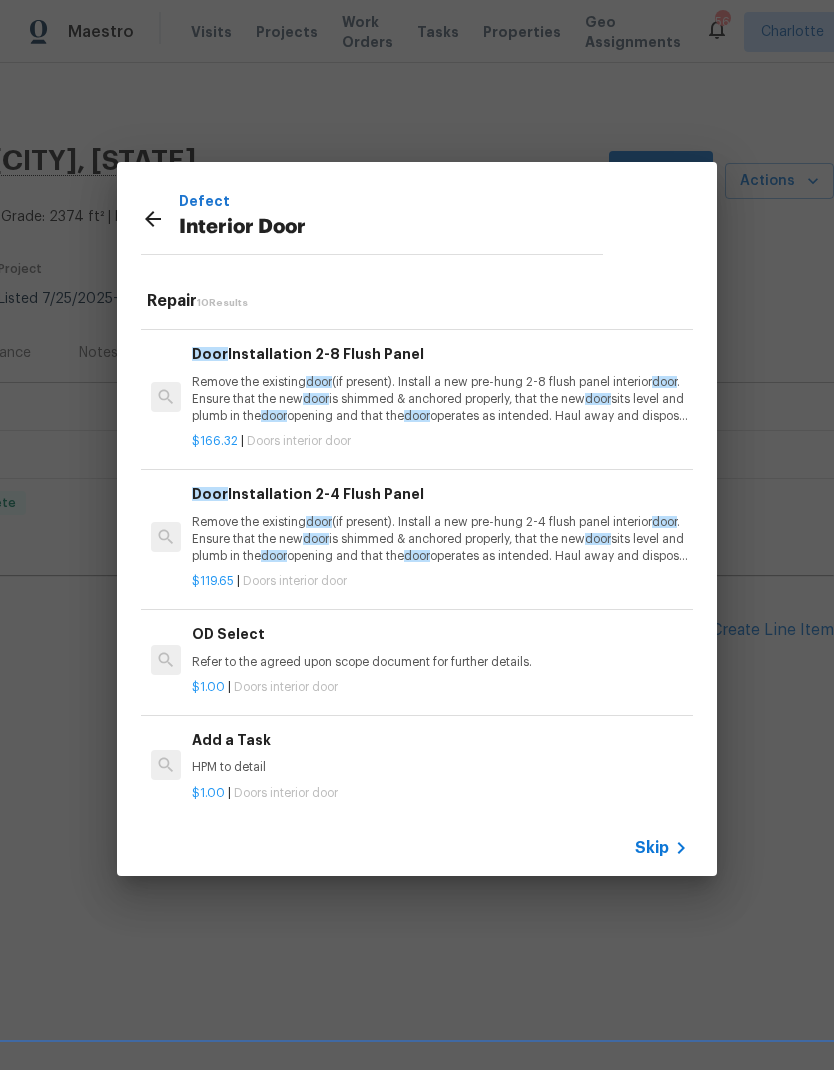 click on "HPM to detail" at bounding box center (440, 767) 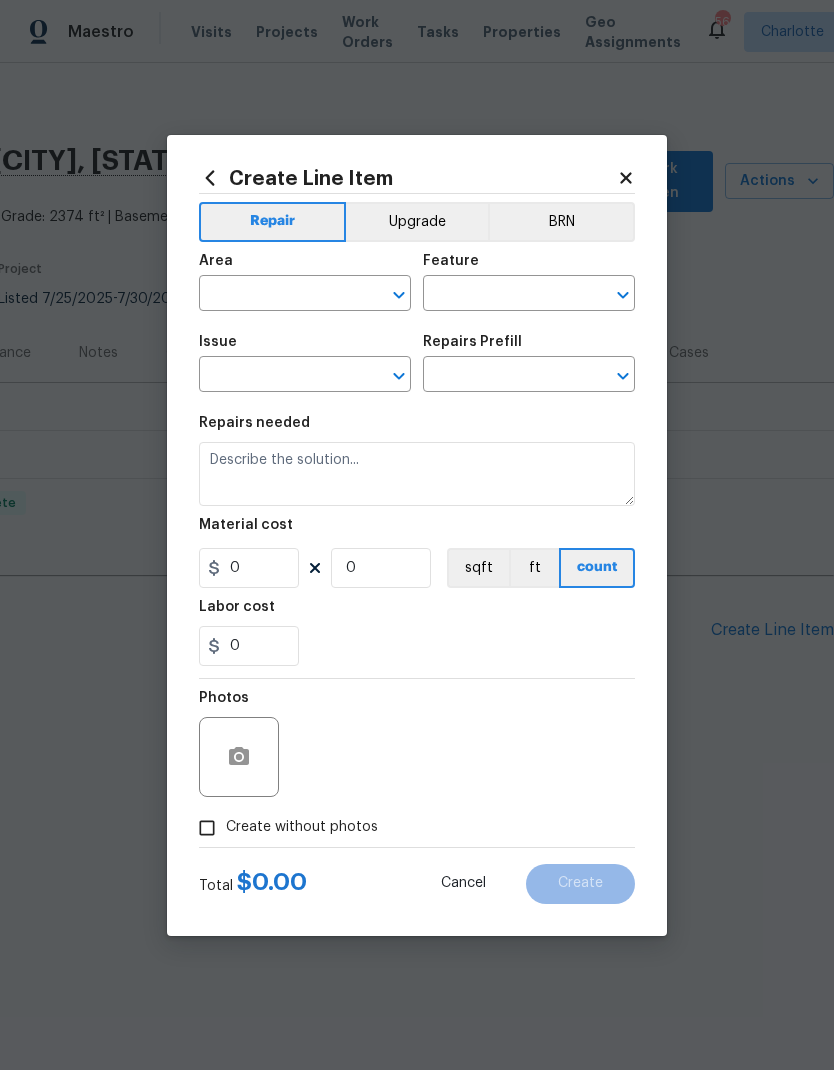 type on "Interior Door" 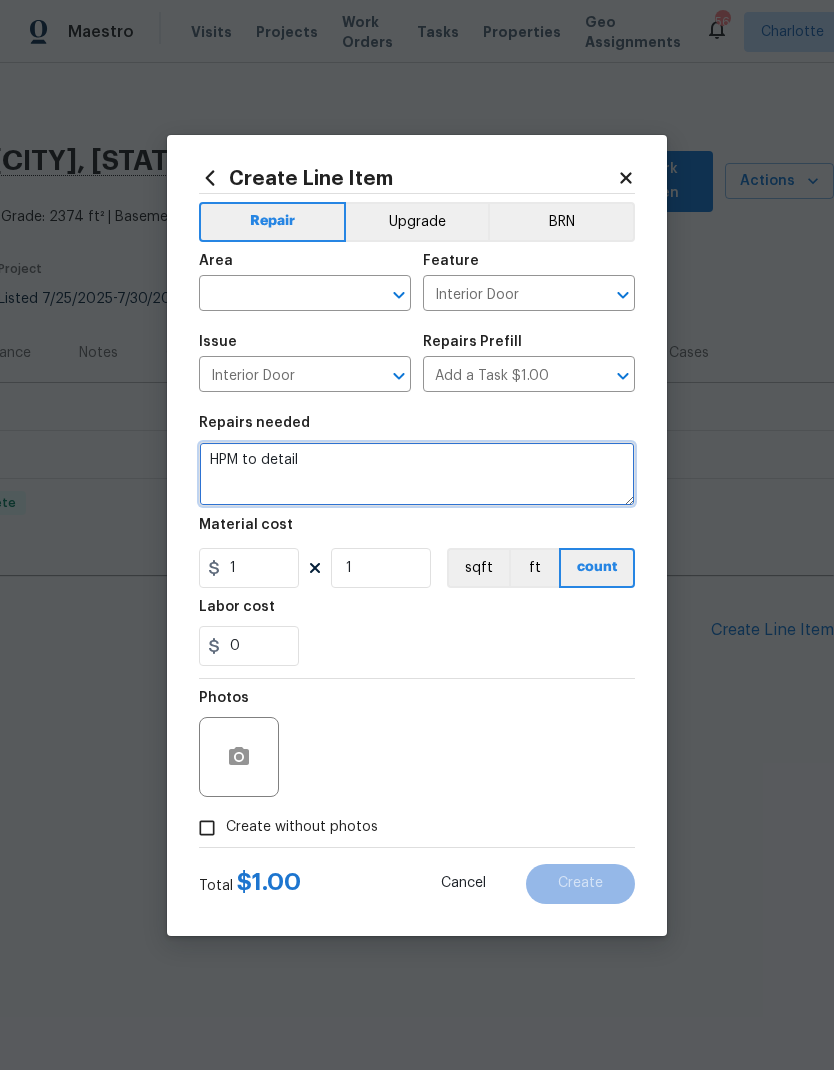 click on "HPM to detail" at bounding box center (417, 474) 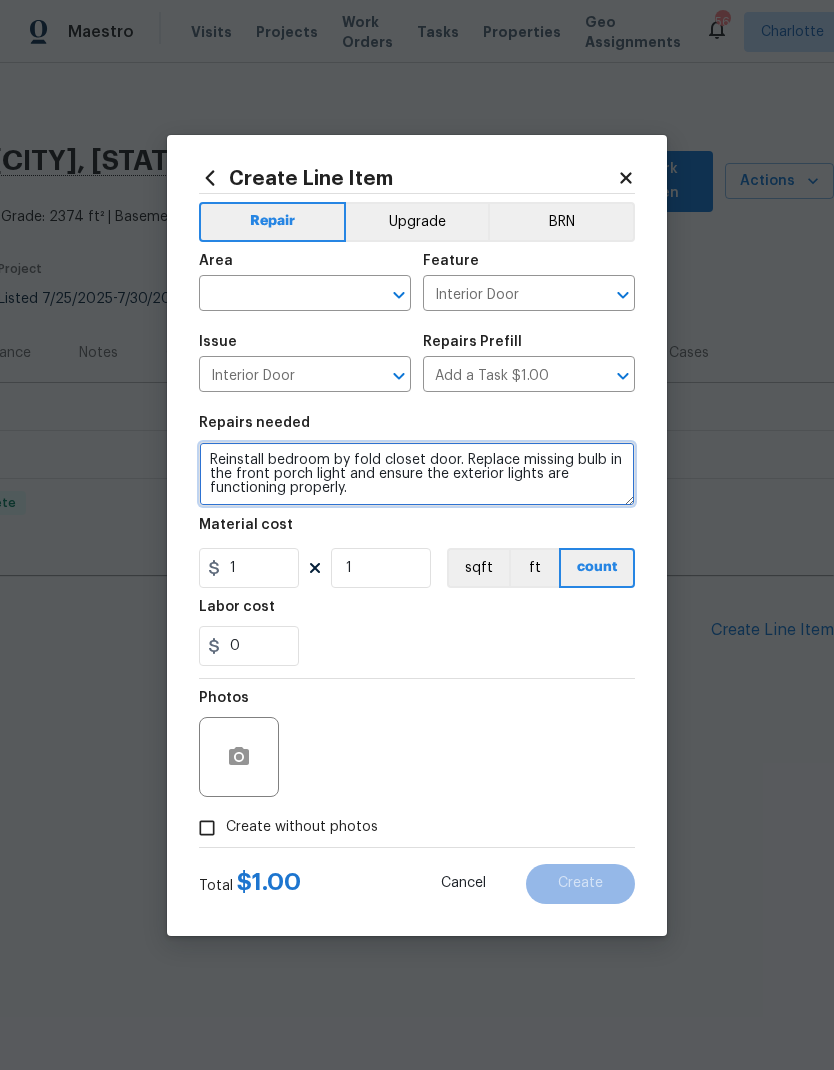 type on "Reinstall bedroom by fold closet door. Replace missing bulb in the front porch light and ensure the exterior lights are functioning properly." 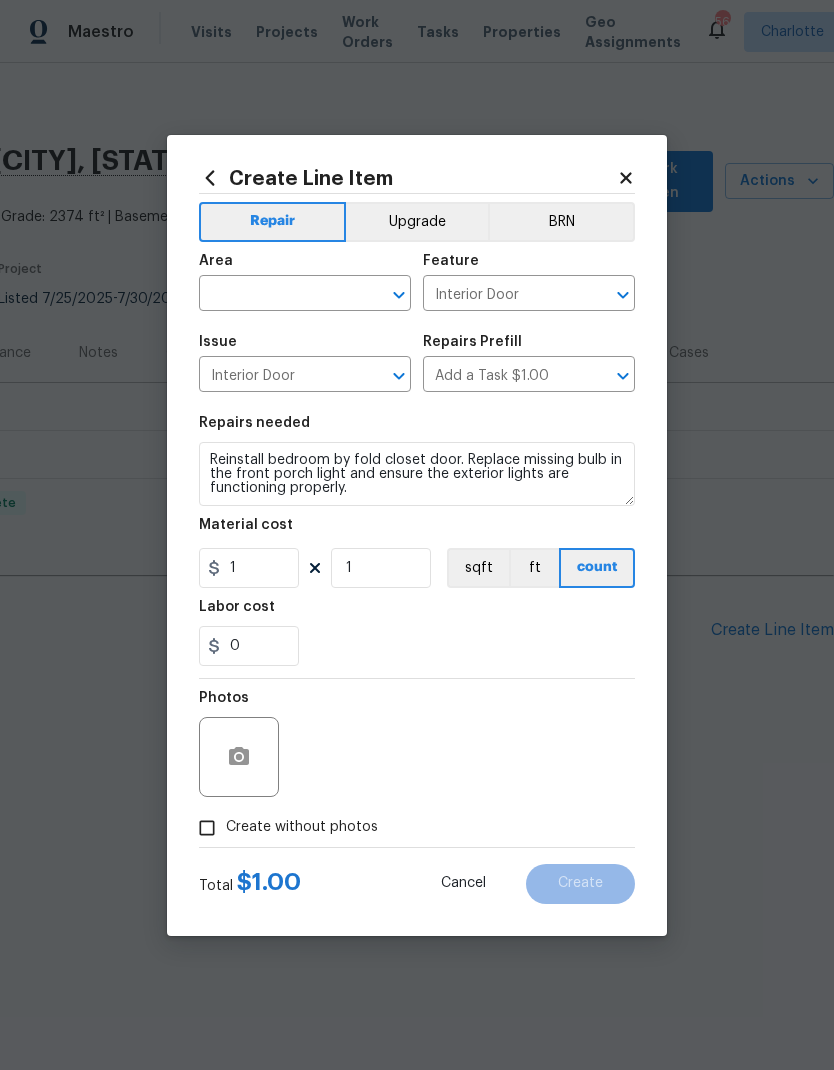 click at bounding box center [277, 295] 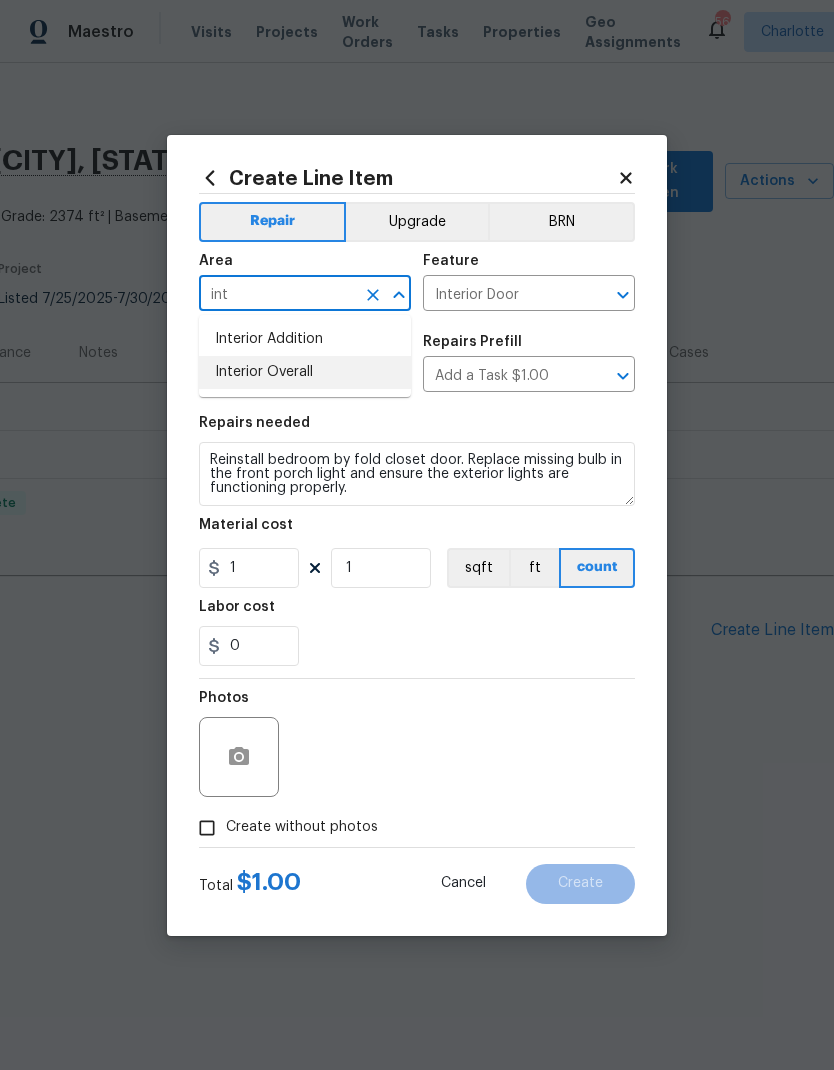 click on "Interior Overall" at bounding box center [305, 372] 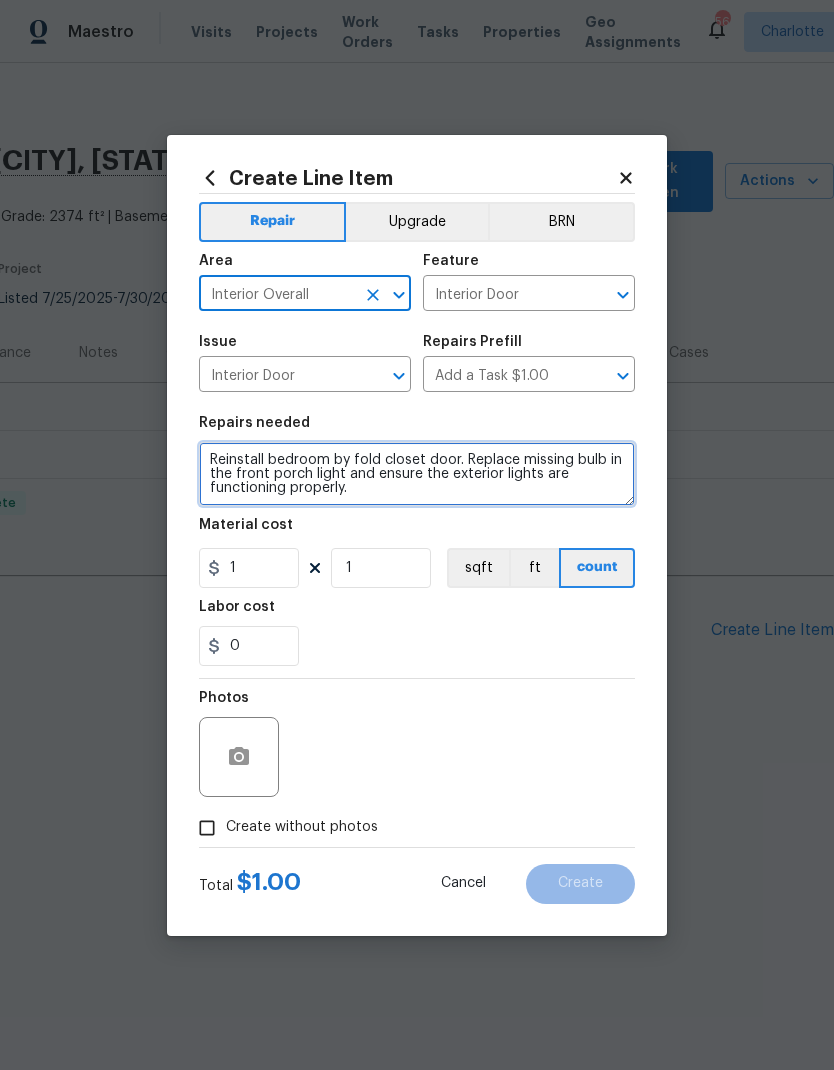 click on "Reinstall bedroom by fold closet door. Replace missing bulb in the front porch light and ensure the exterior lights are functioning properly." at bounding box center (417, 474) 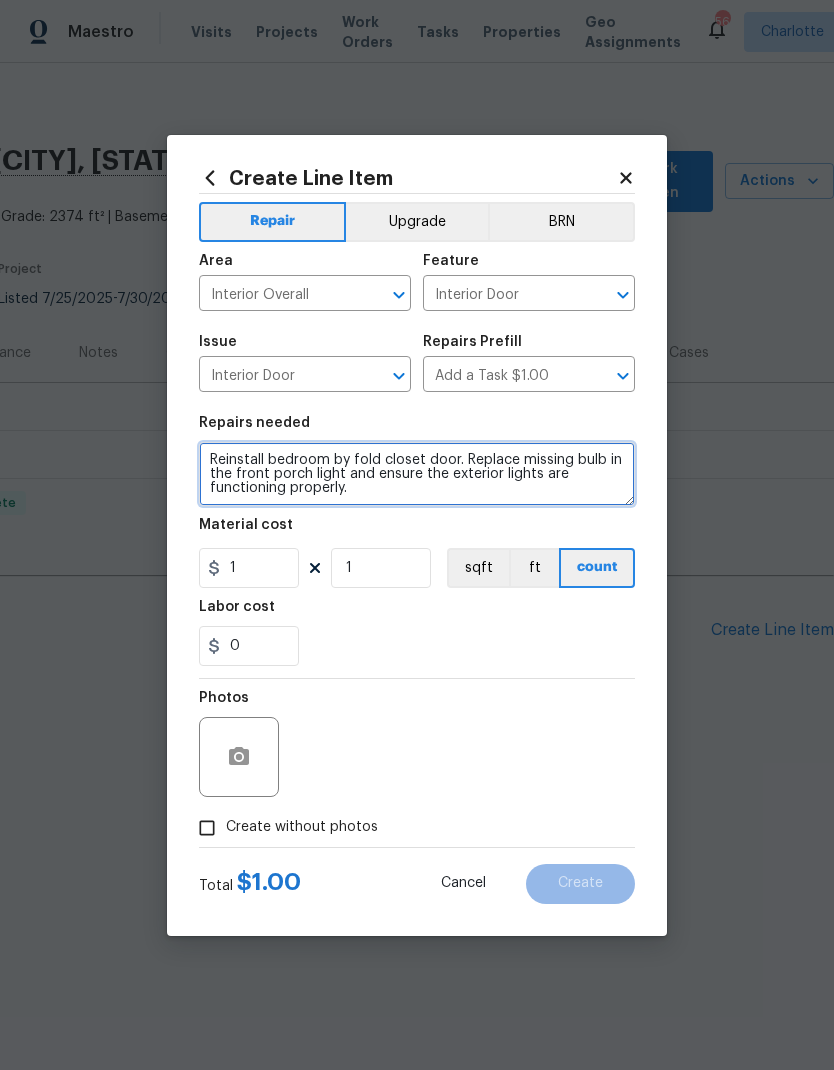 click on "Reinstall bedroom by fold closet door. Replace missing bulb in the front porch light and ensure the exterior lights are functioning properly." at bounding box center [417, 474] 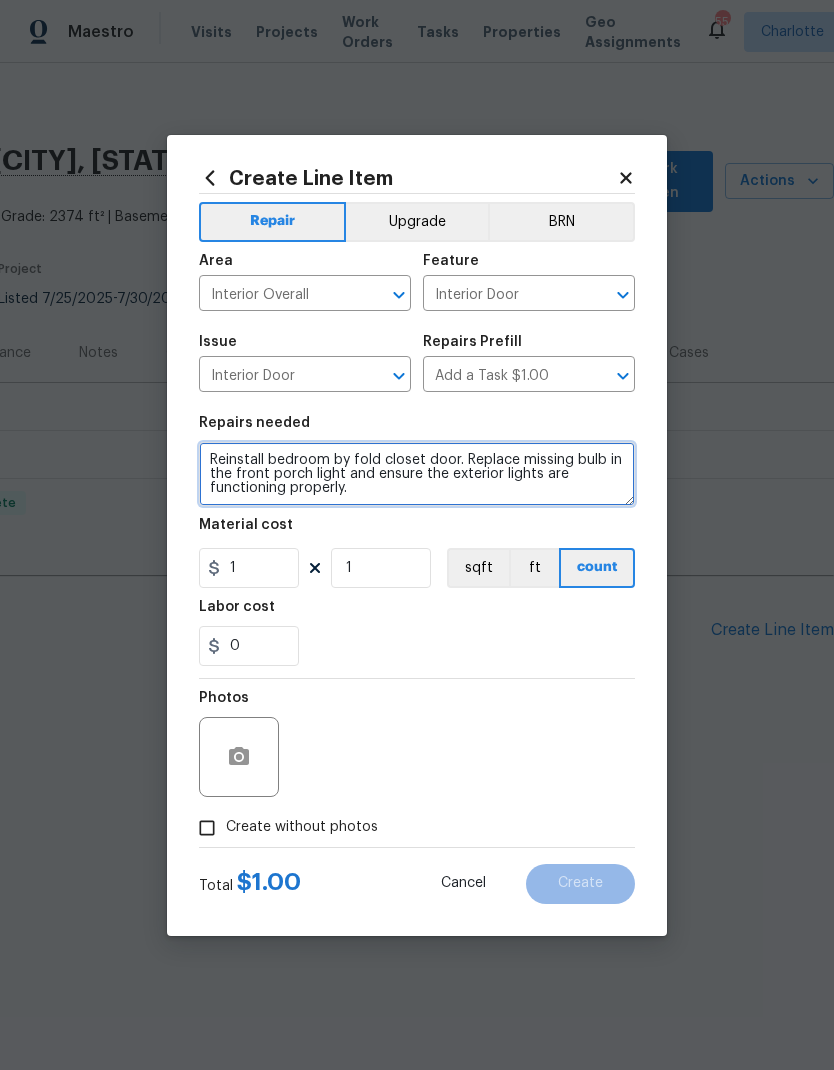 click on "Reinstall bedroom by fold closet door. Replace missing bulb in the front porch light and ensure the exterior lights are functioning properly." at bounding box center (417, 474) 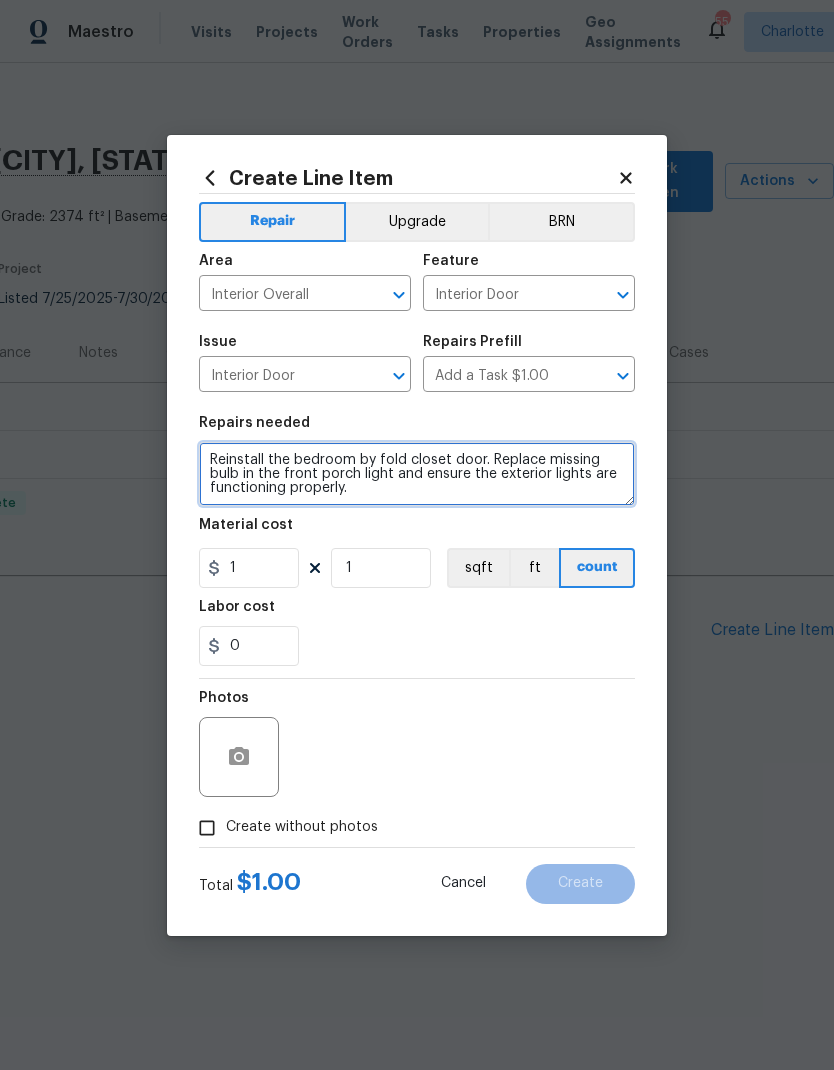 click on "Reinstall the bedroom by fold closet door. Replace missing bulb in the front porch light and ensure the exterior lights are functioning properly." at bounding box center (417, 474) 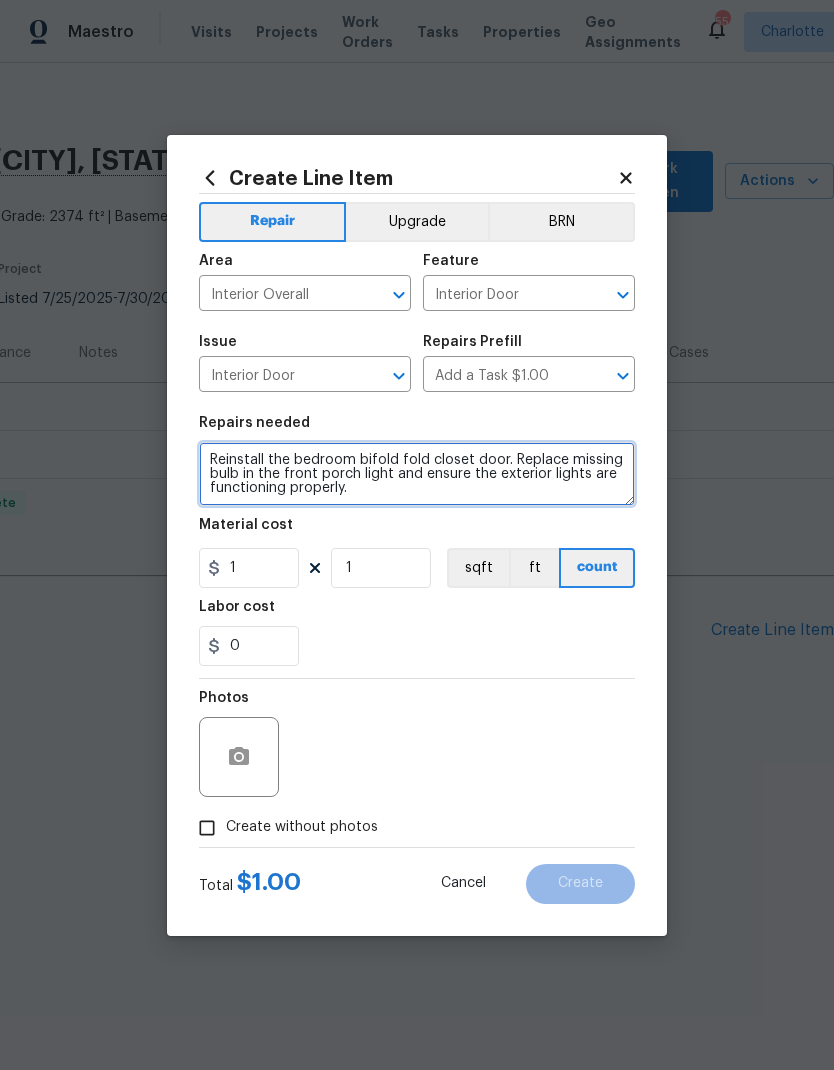 click on "Reinstall the bedroom bifold fold closet door. Replace missing bulb in the front porch light and ensure the exterior lights are functioning properly." at bounding box center (417, 474) 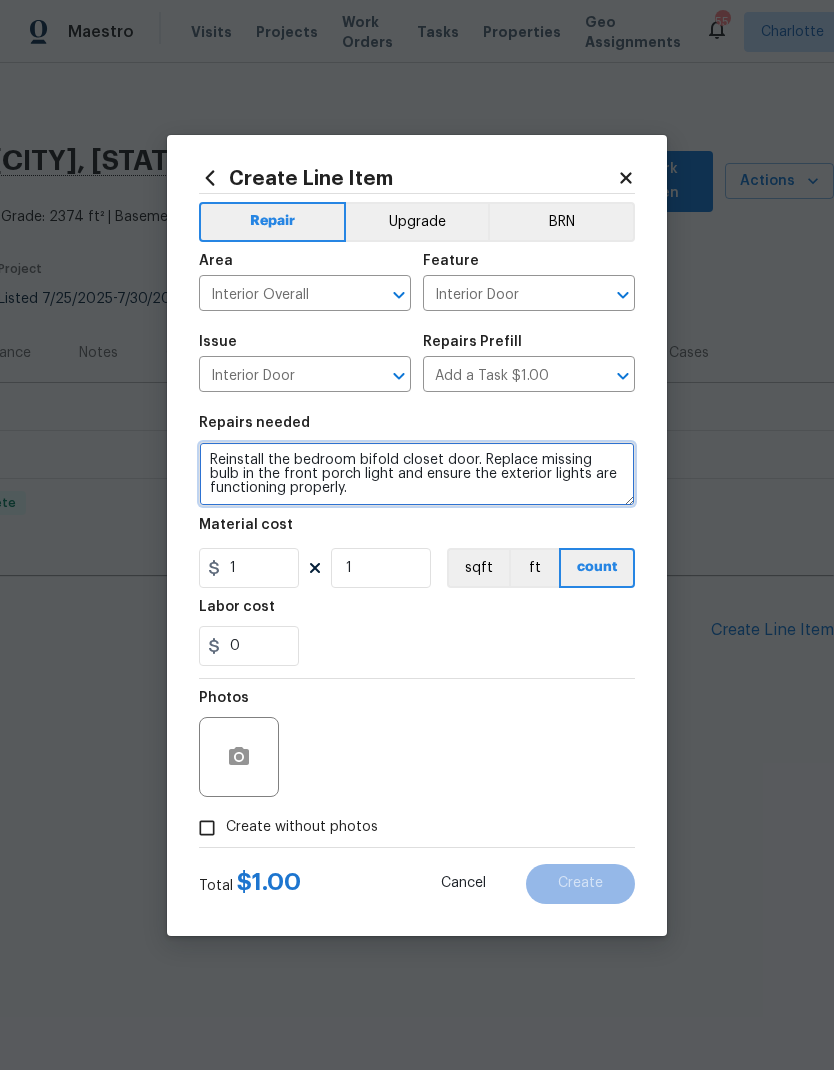 type on "Reinstall the bedroom bifold closet door. Replace missing bulb in the front porch light and ensure the exterior lights are functioning properly." 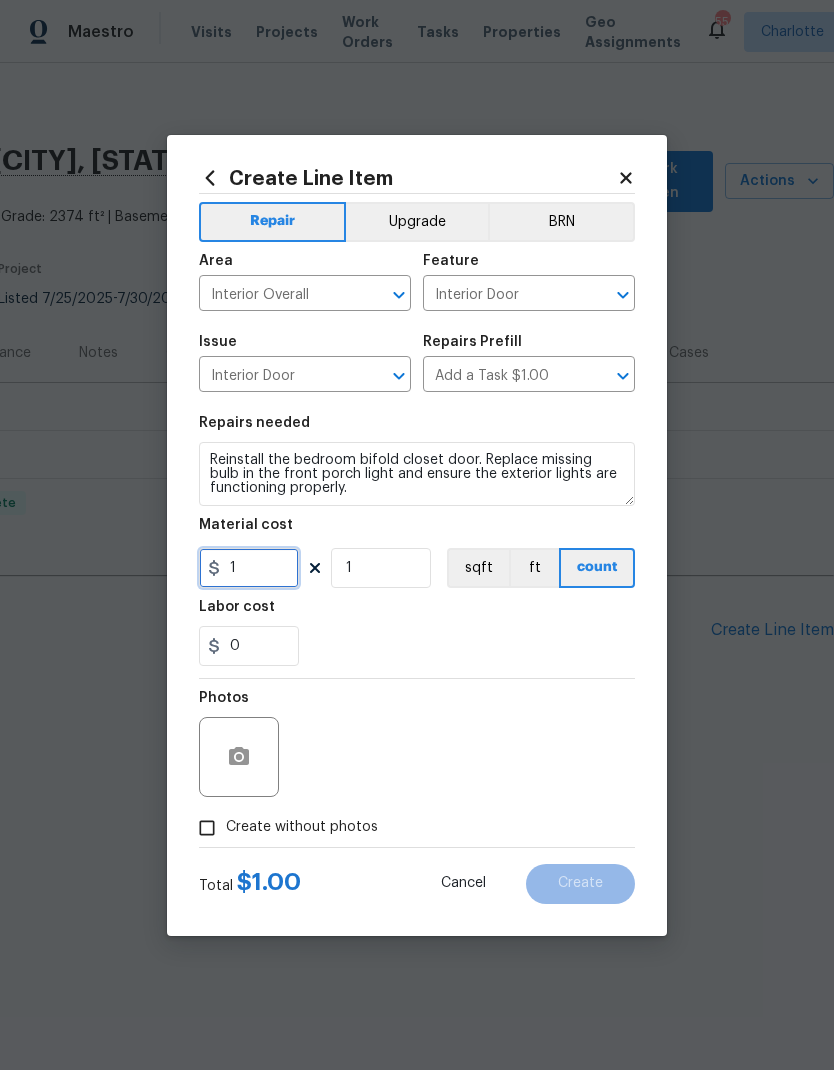 click on "1" at bounding box center (249, 568) 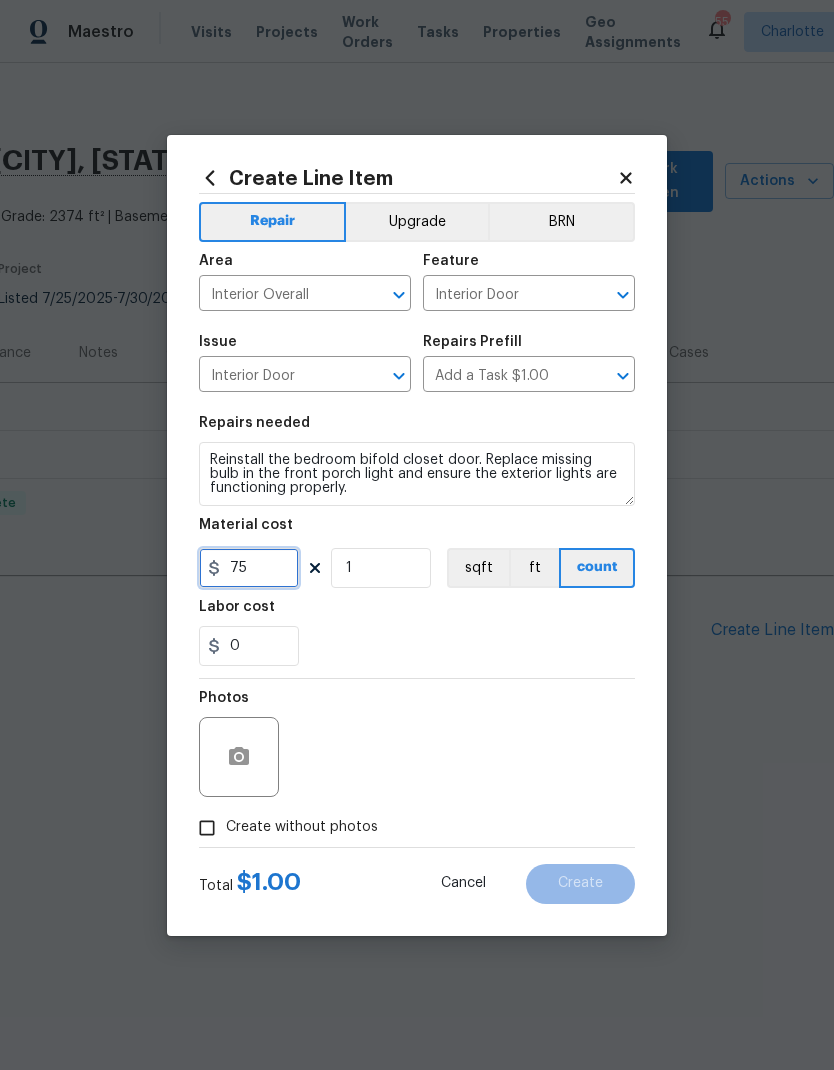 type on "75" 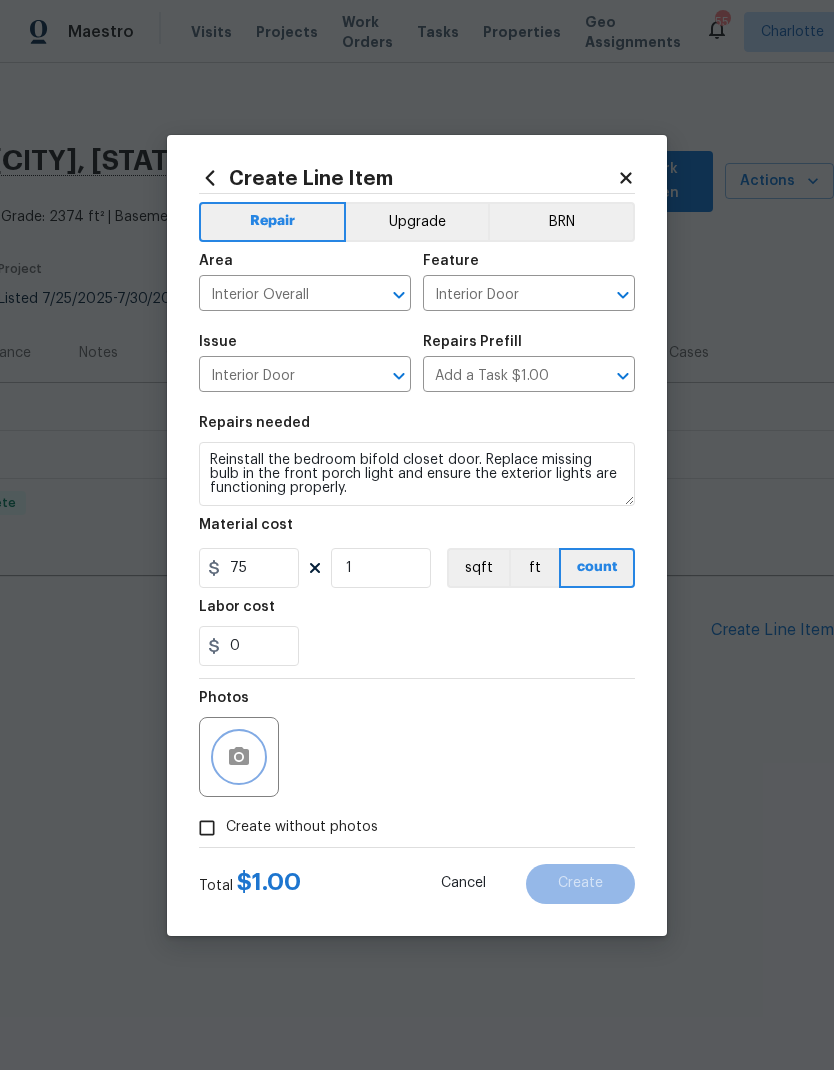 click 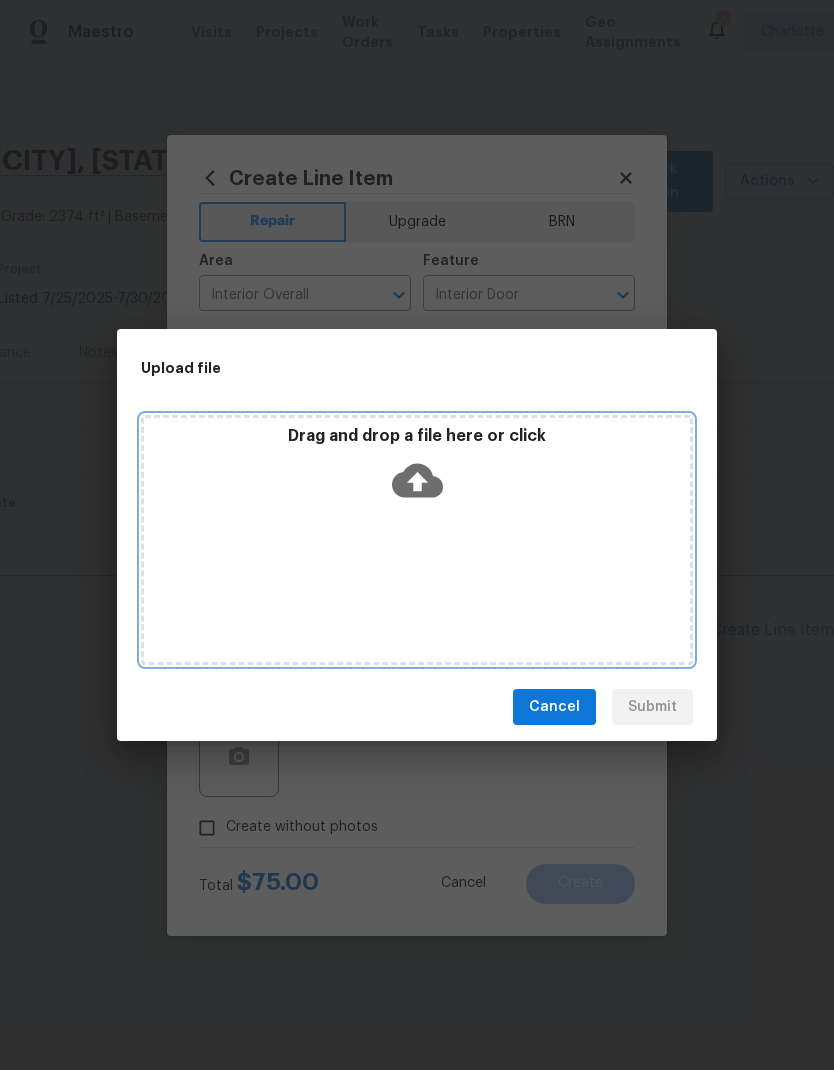 click 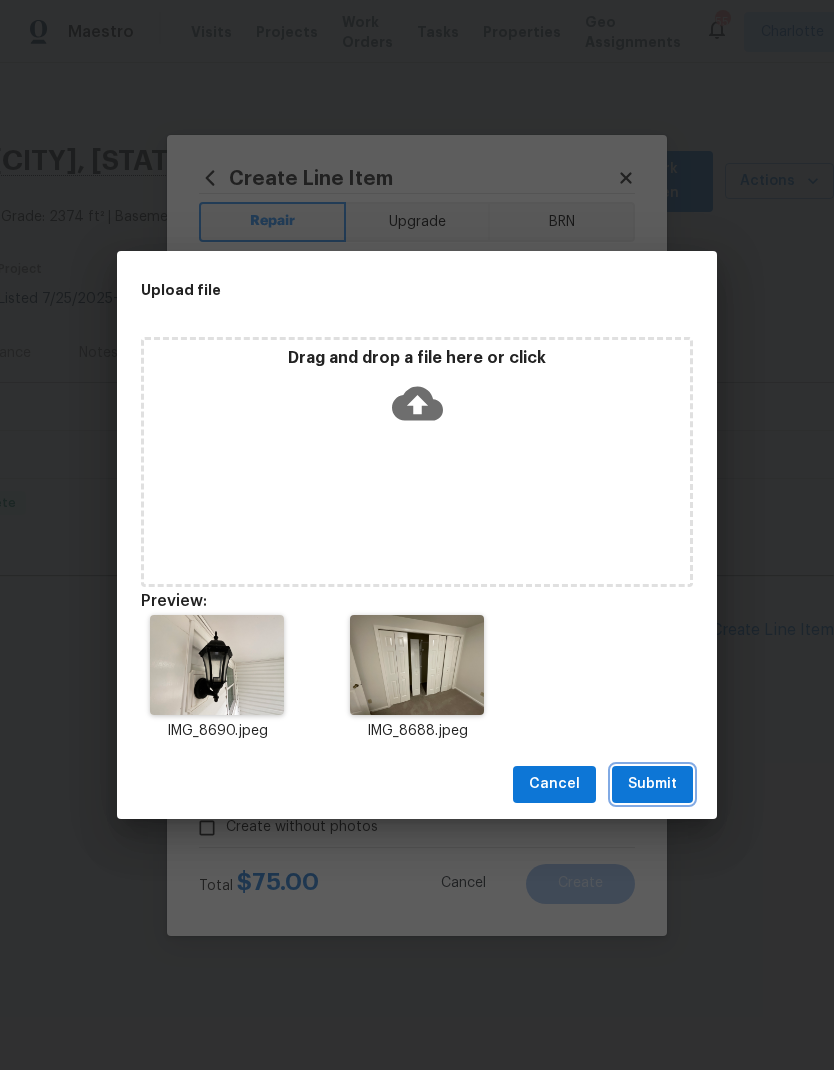 click on "Submit" at bounding box center [652, 784] 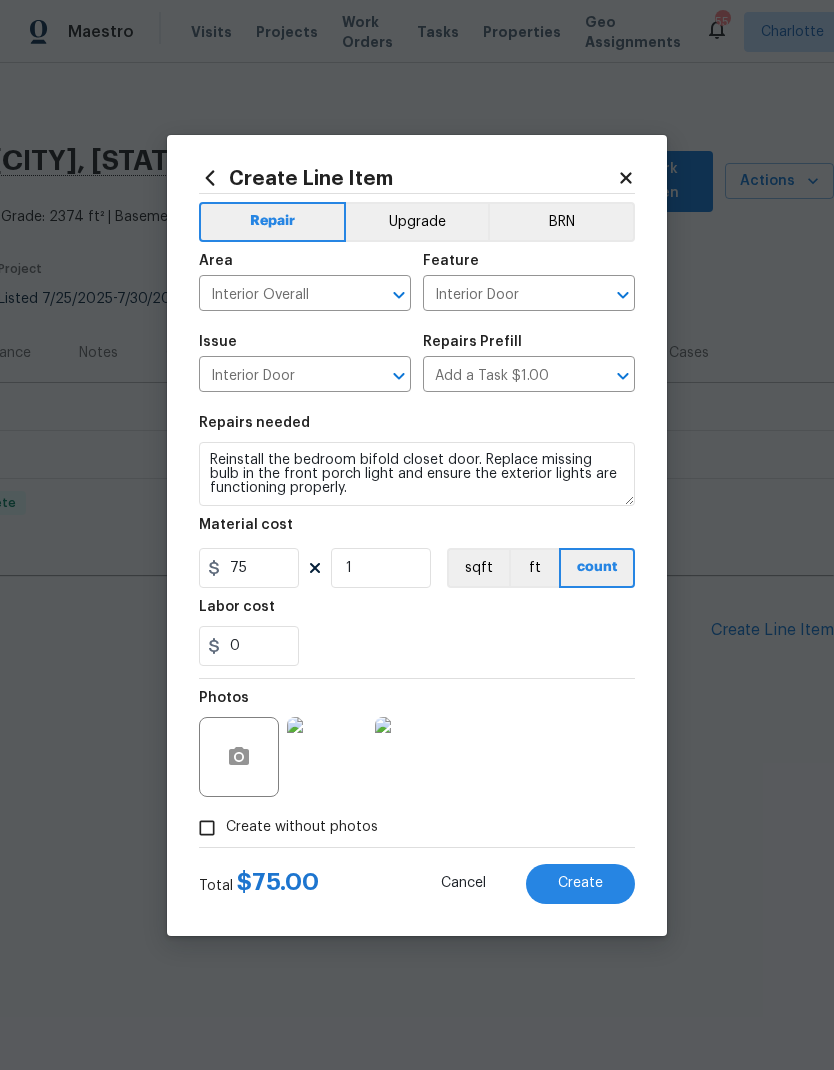 click on "Create" at bounding box center (580, 884) 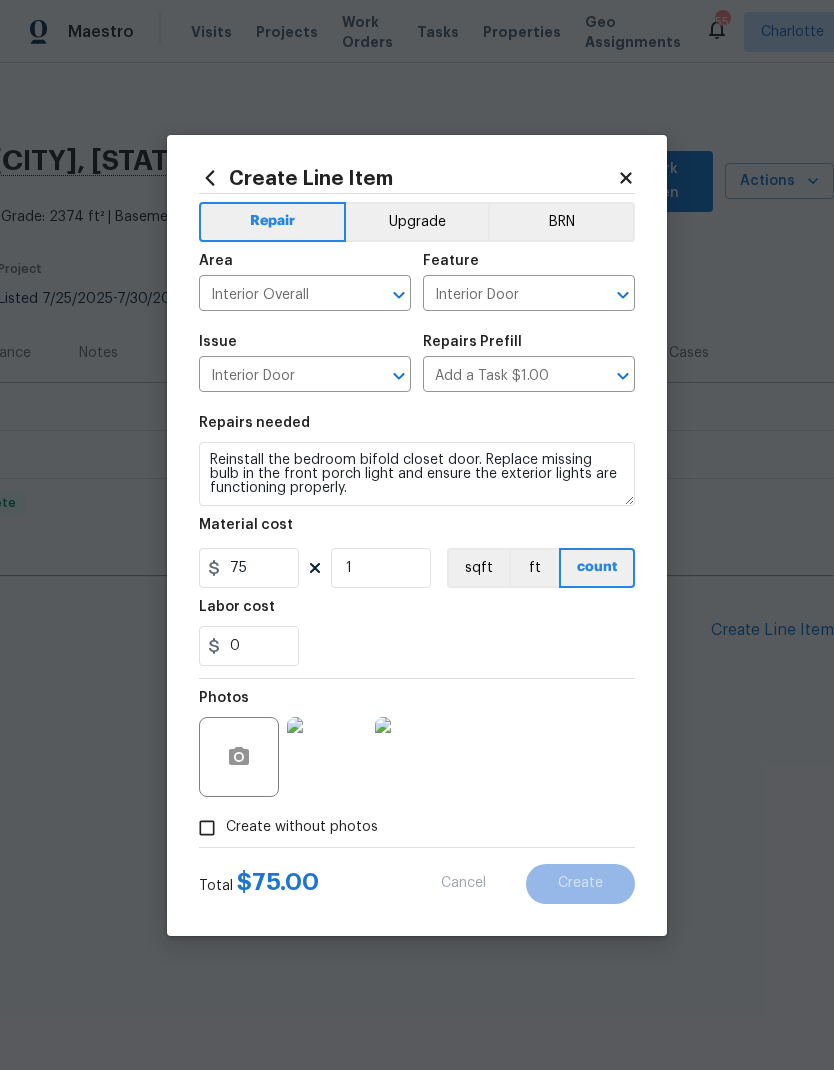 type 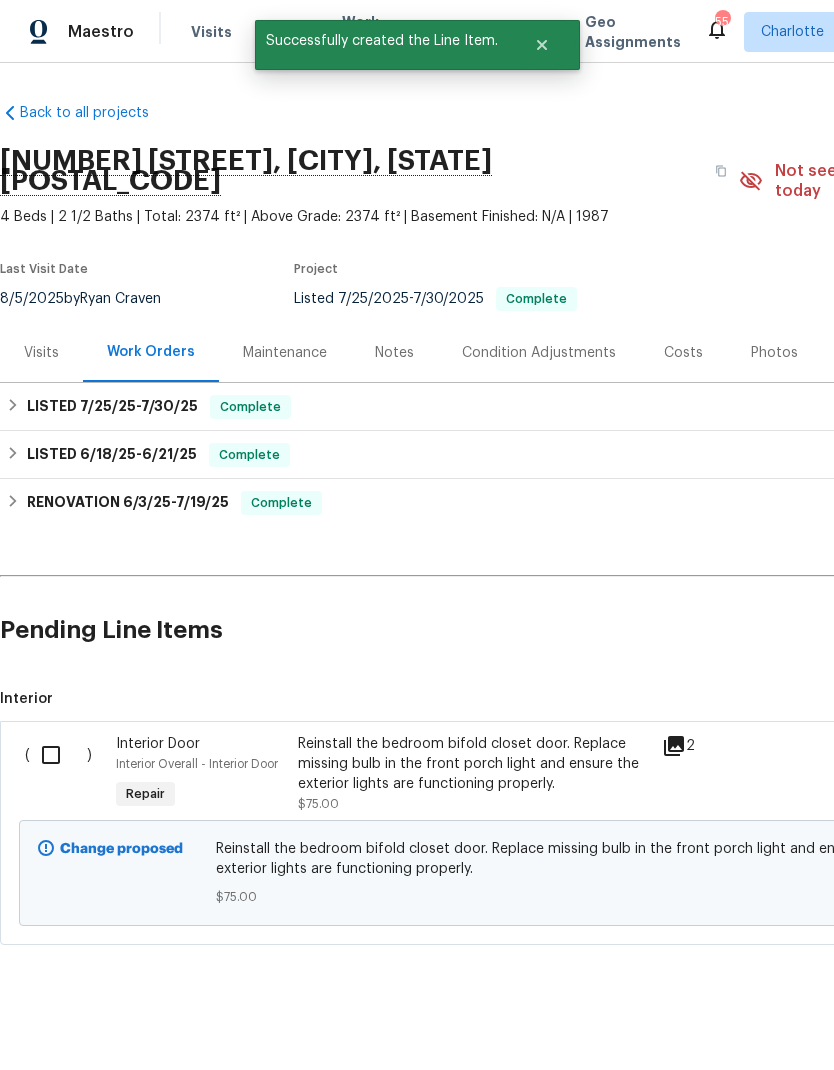 scroll, scrollTop: 0, scrollLeft: 0, axis: both 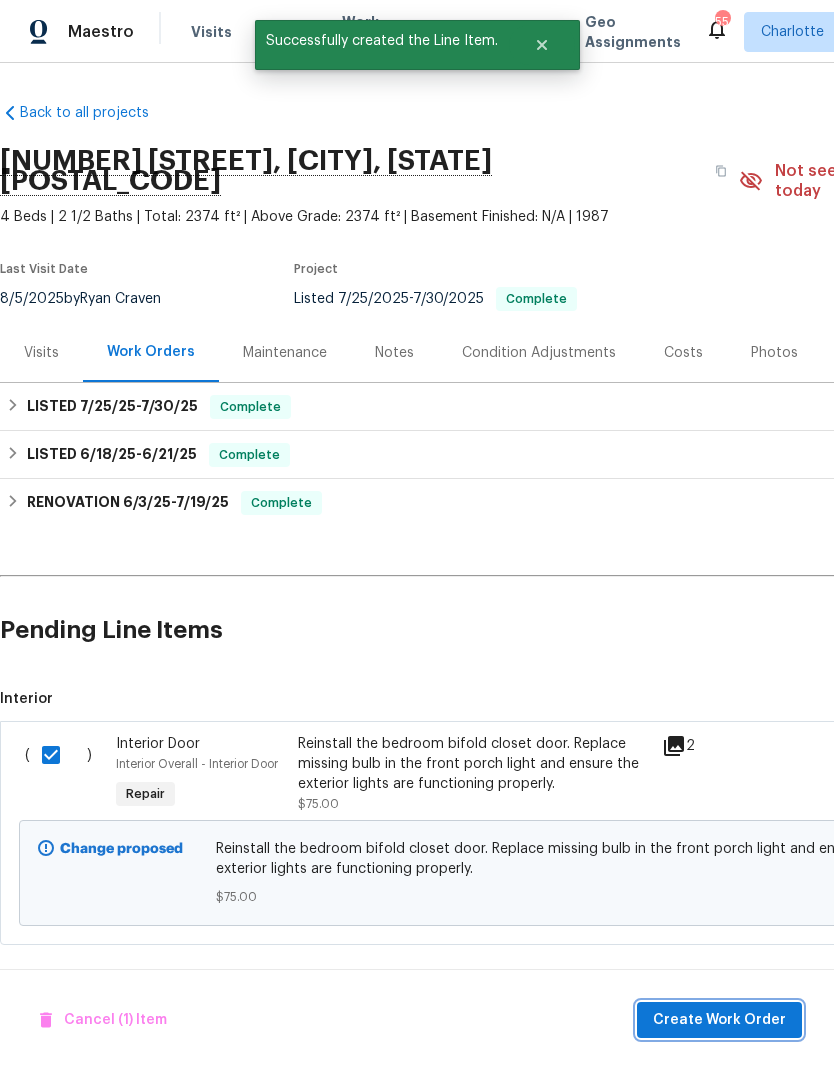 click on "Create Work Order" at bounding box center (719, 1020) 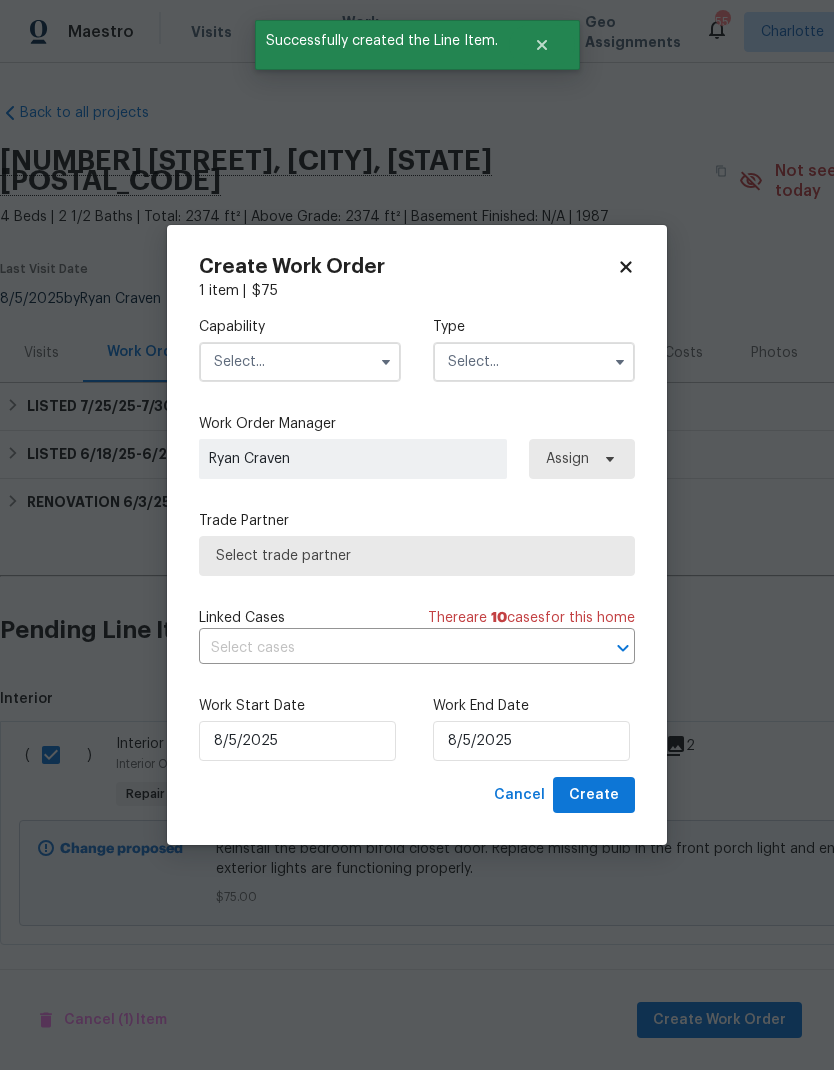 click at bounding box center [300, 362] 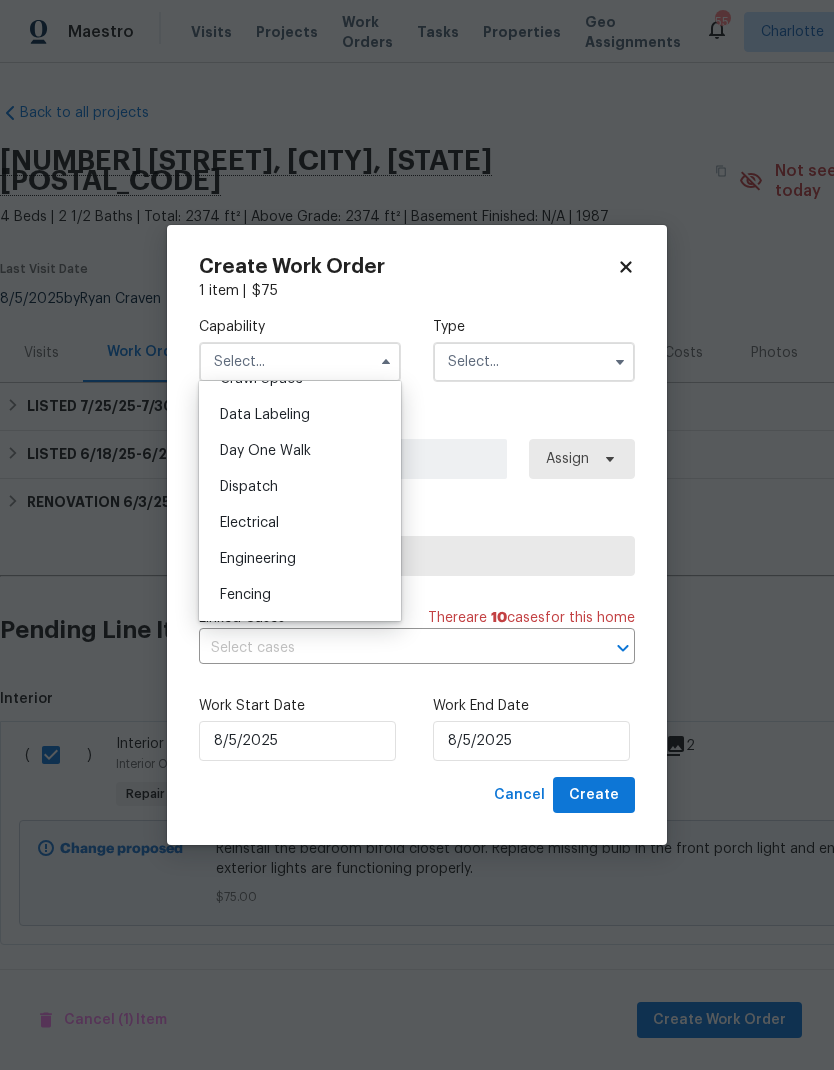 scroll, scrollTop: 515, scrollLeft: 0, axis: vertical 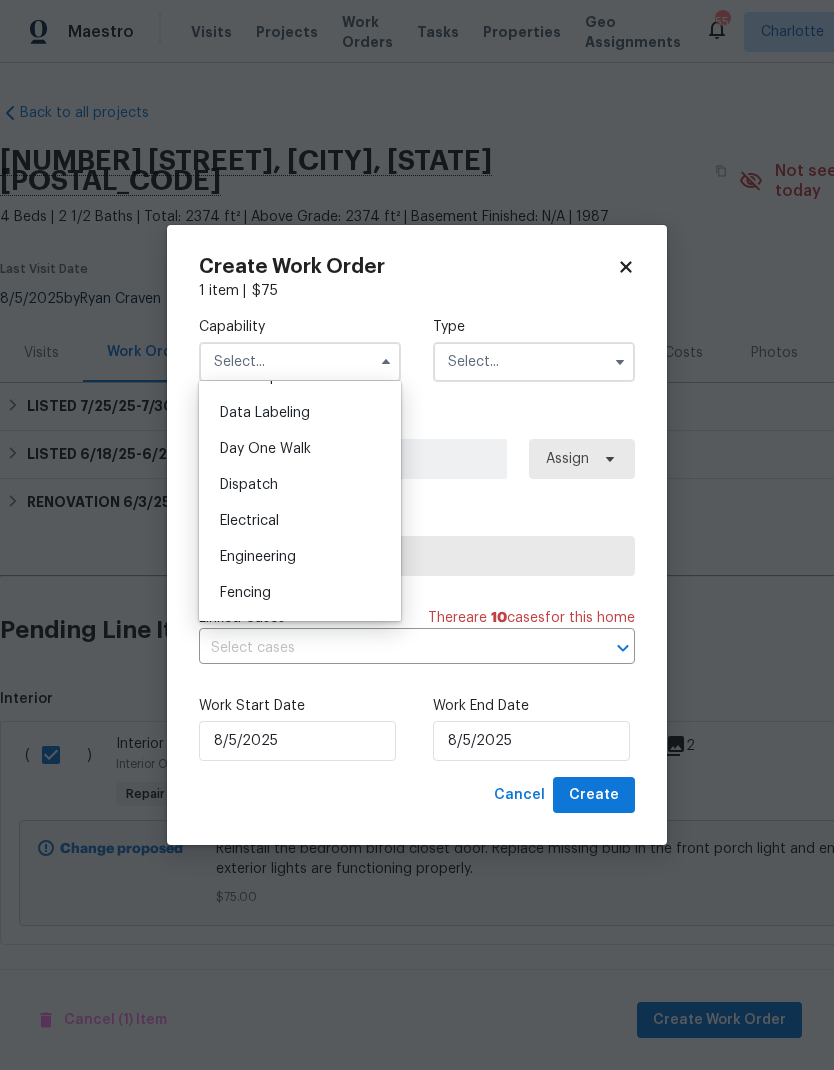 click at bounding box center [300, 362] 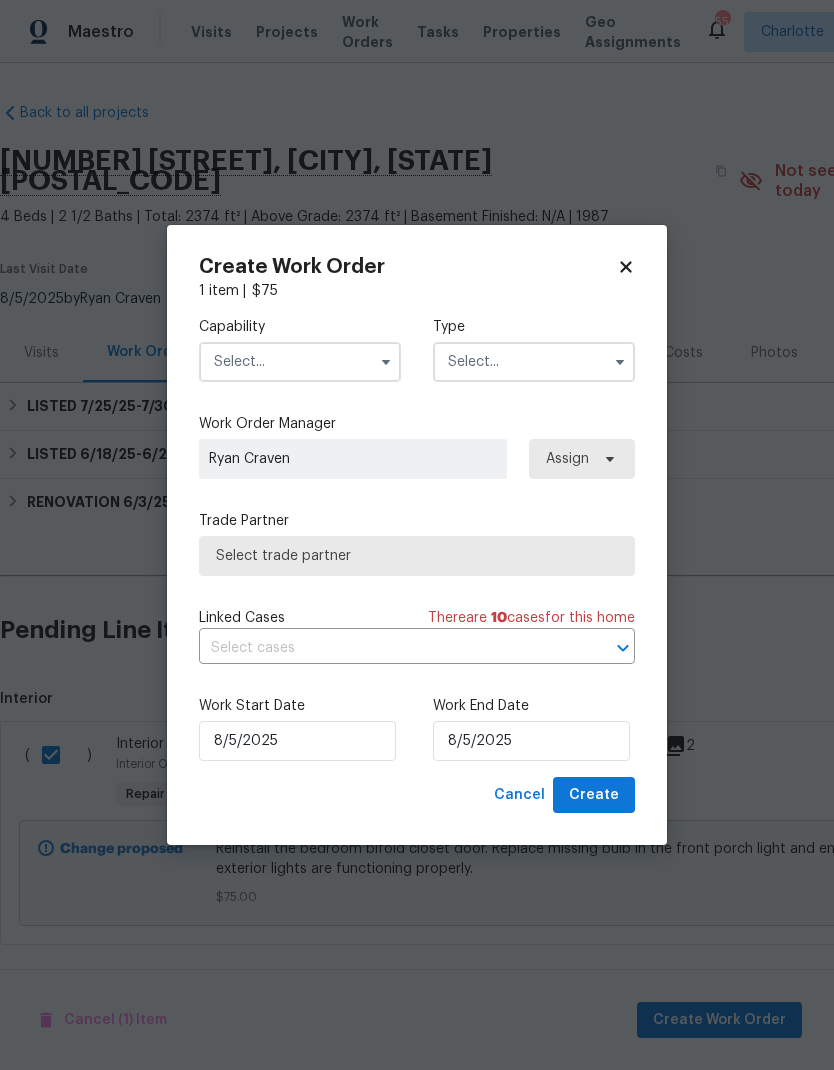 click at bounding box center [300, 362] 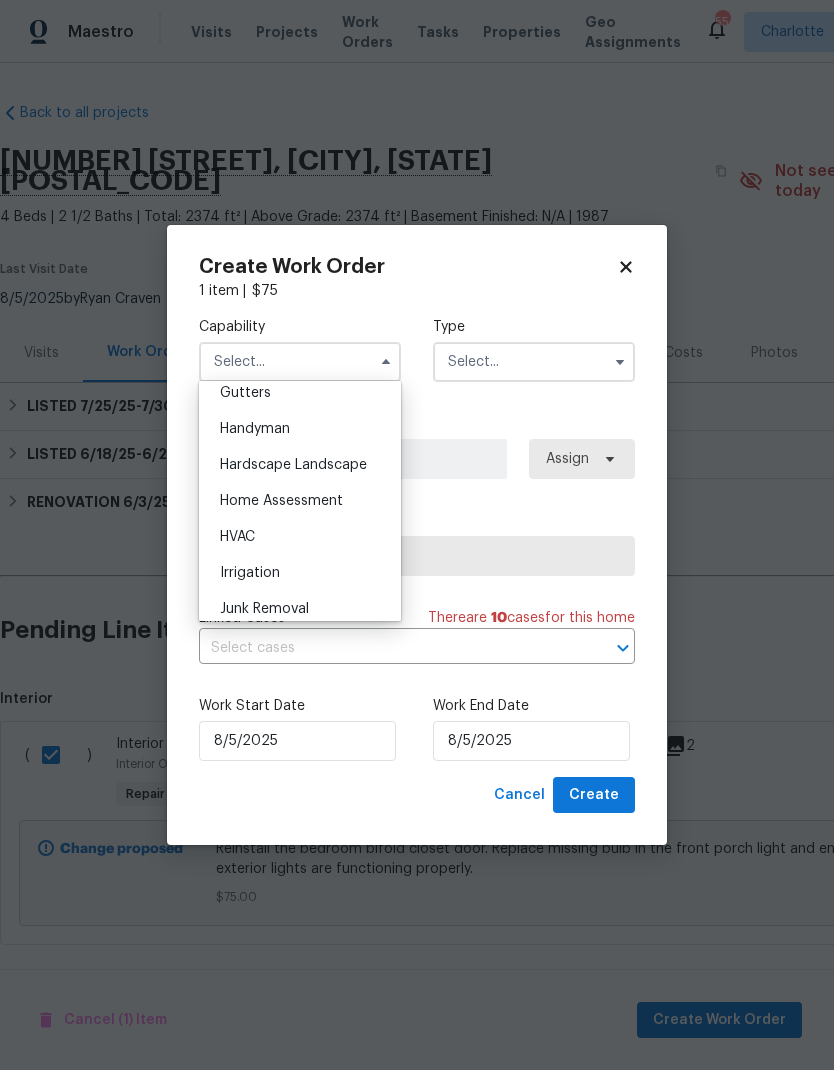 scroll, scrollTop: 1078, scrollLeft: 0, axis: vertical 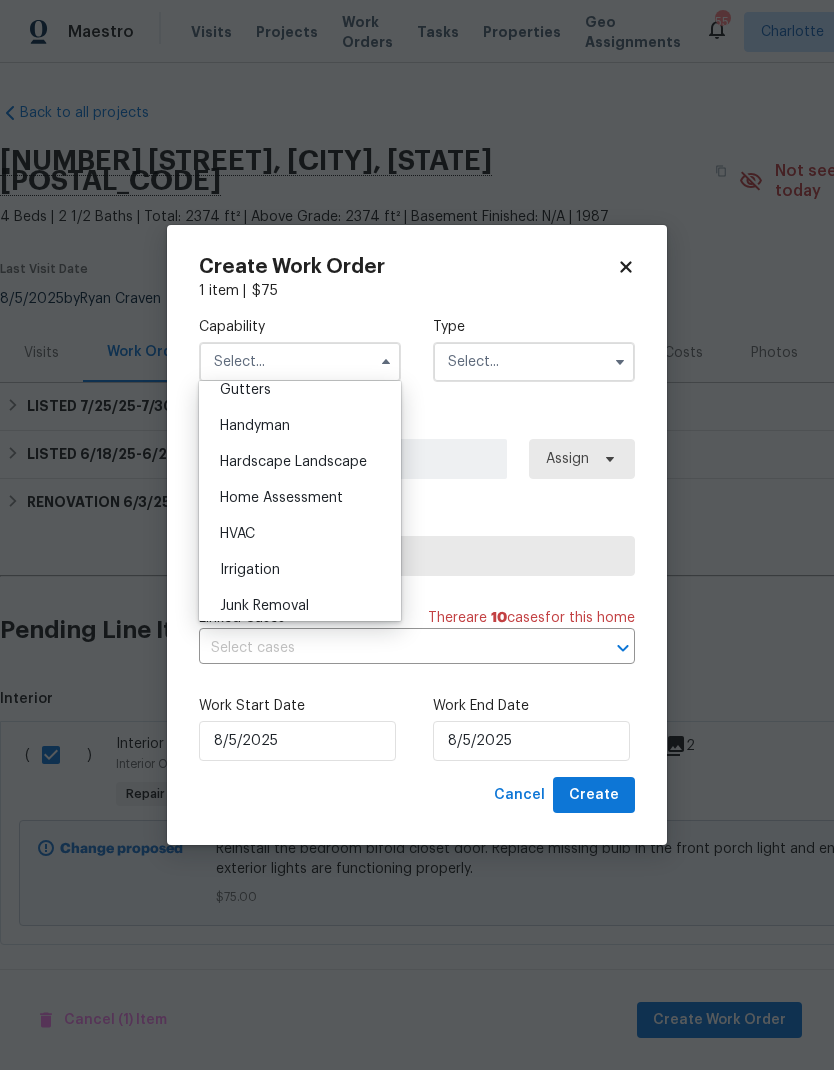 click on "Handyman" at bounding box center [300, 426] 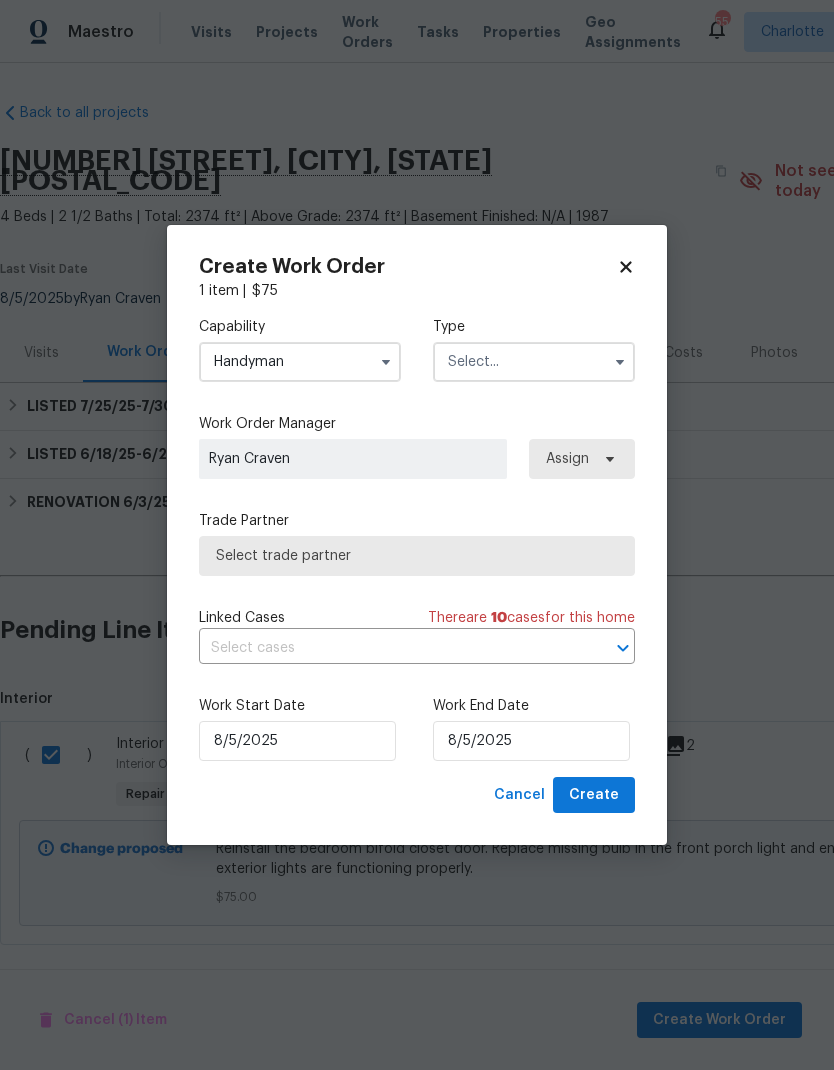 click on "Type" at bounding box center (534, 327) 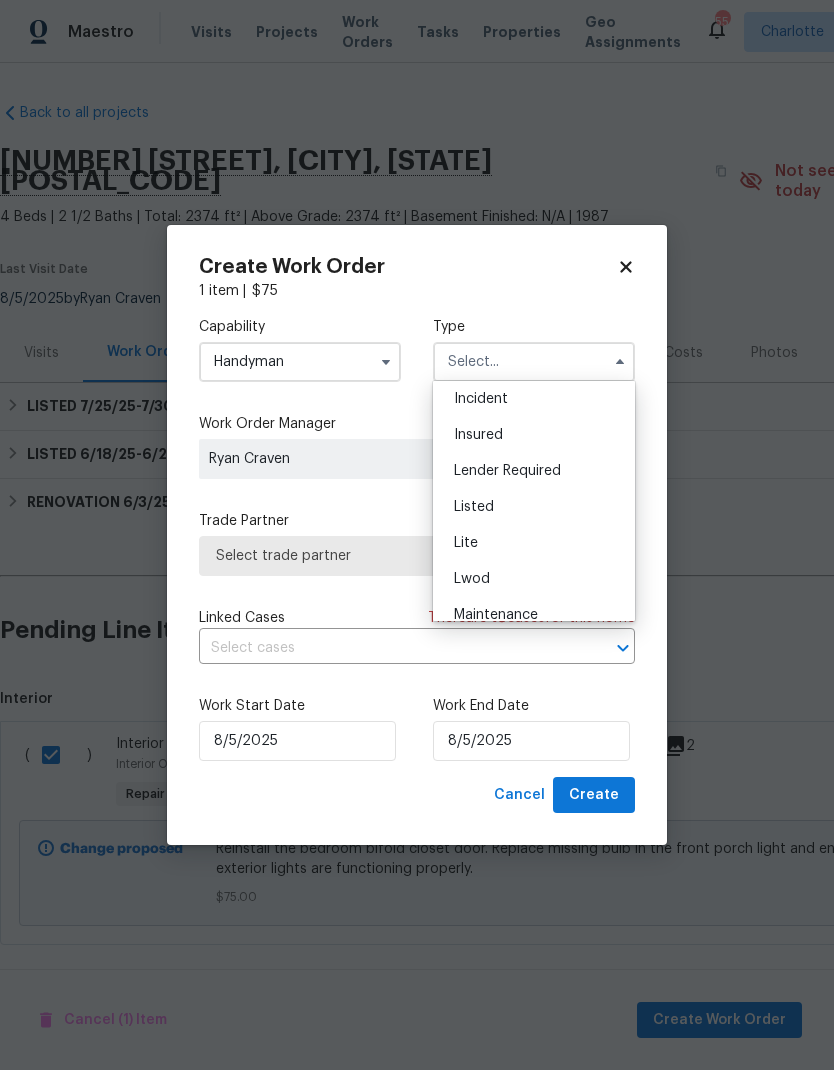 scroll, scrollTop: 114, scrollLeft: 0, axis: vertical 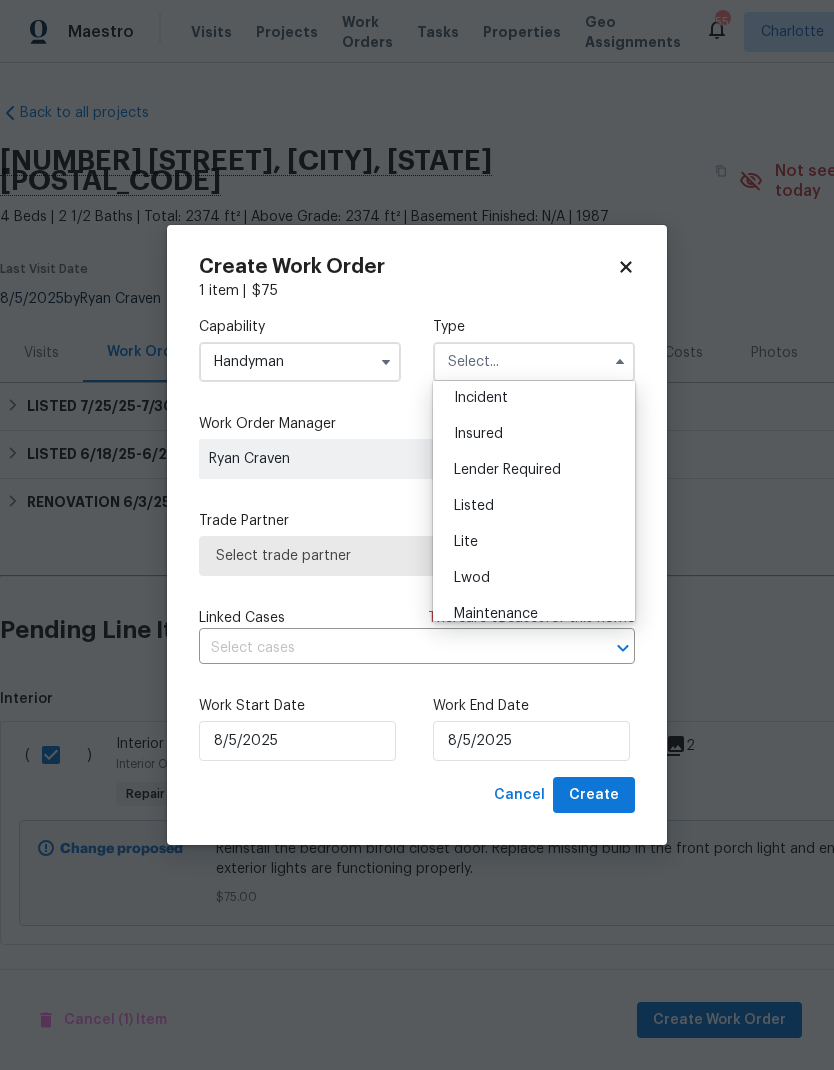 click on "Listed" at bounding box center [534, 506] 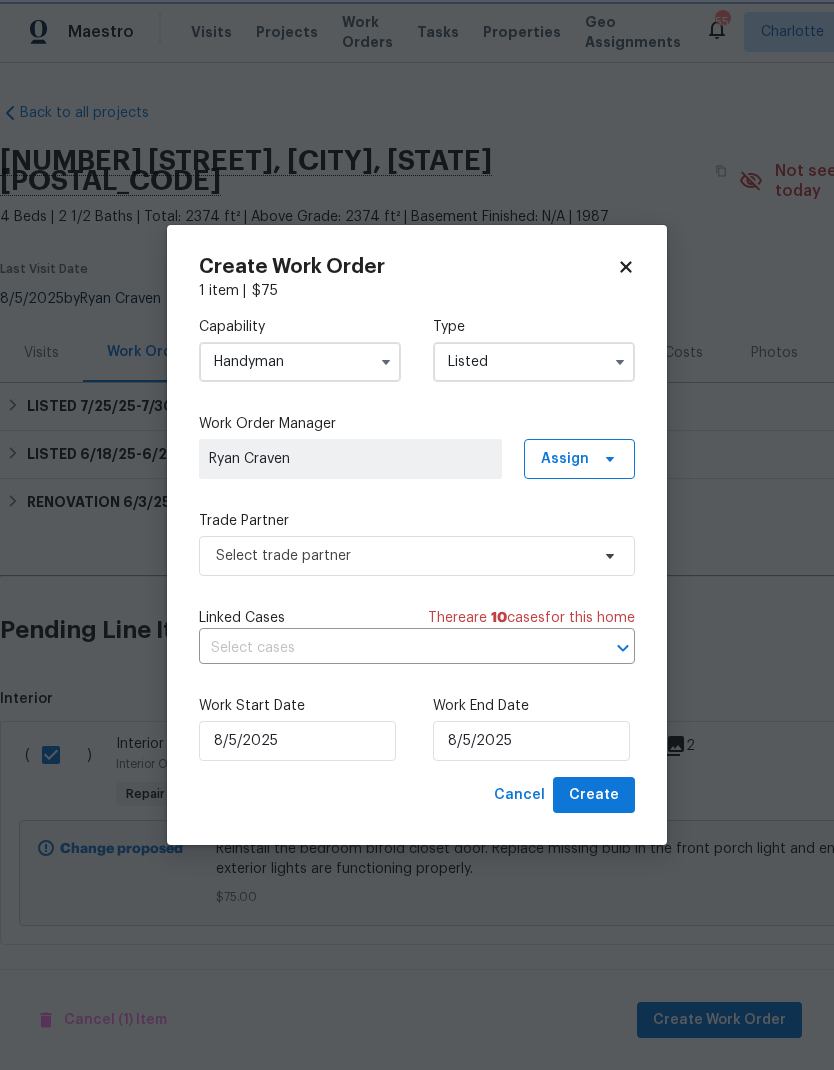 scroll, scrollTop: 0, scrollLeft: 0, axis: both 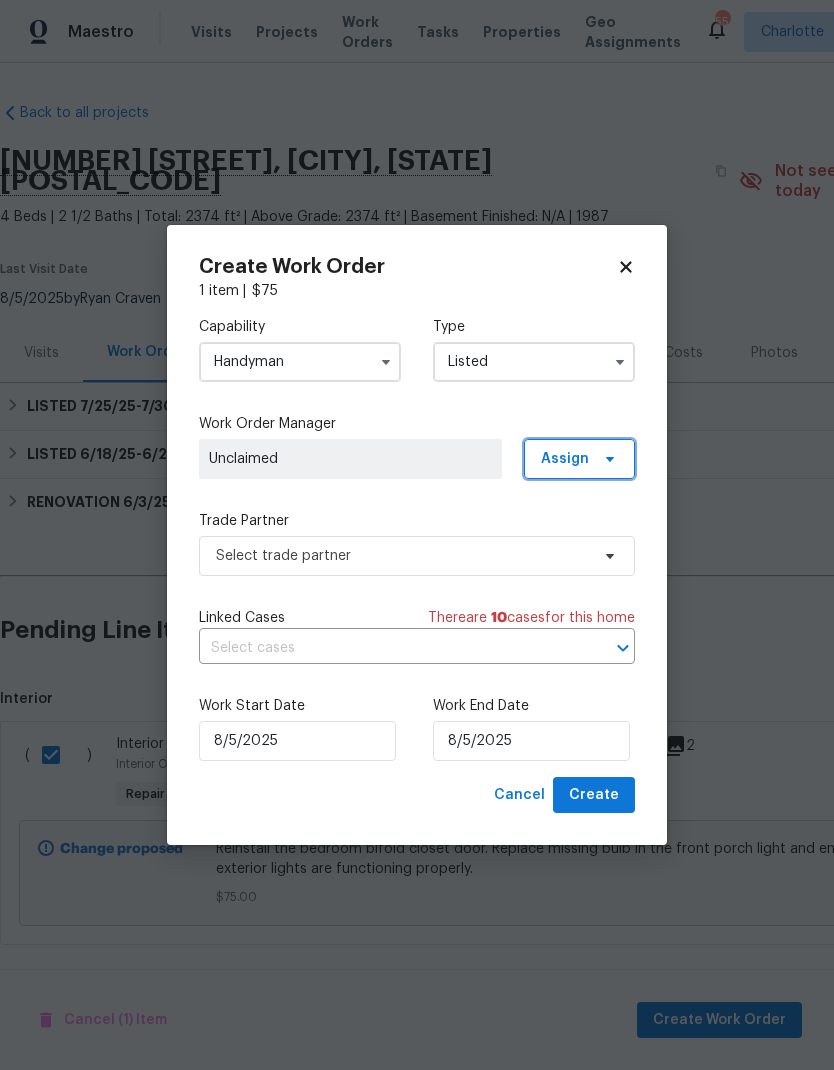 click on "Assign" at bounding box center (579, 459) 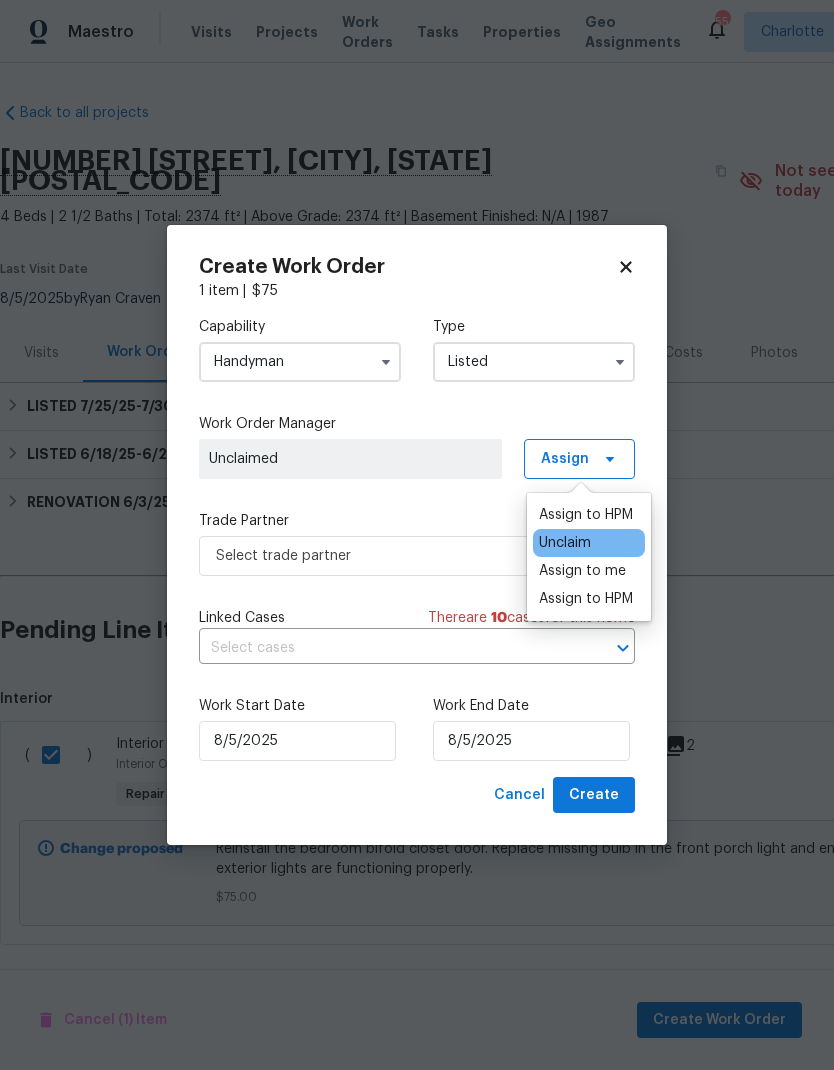 click on "Assign to me" at bounding box center [582, 571] 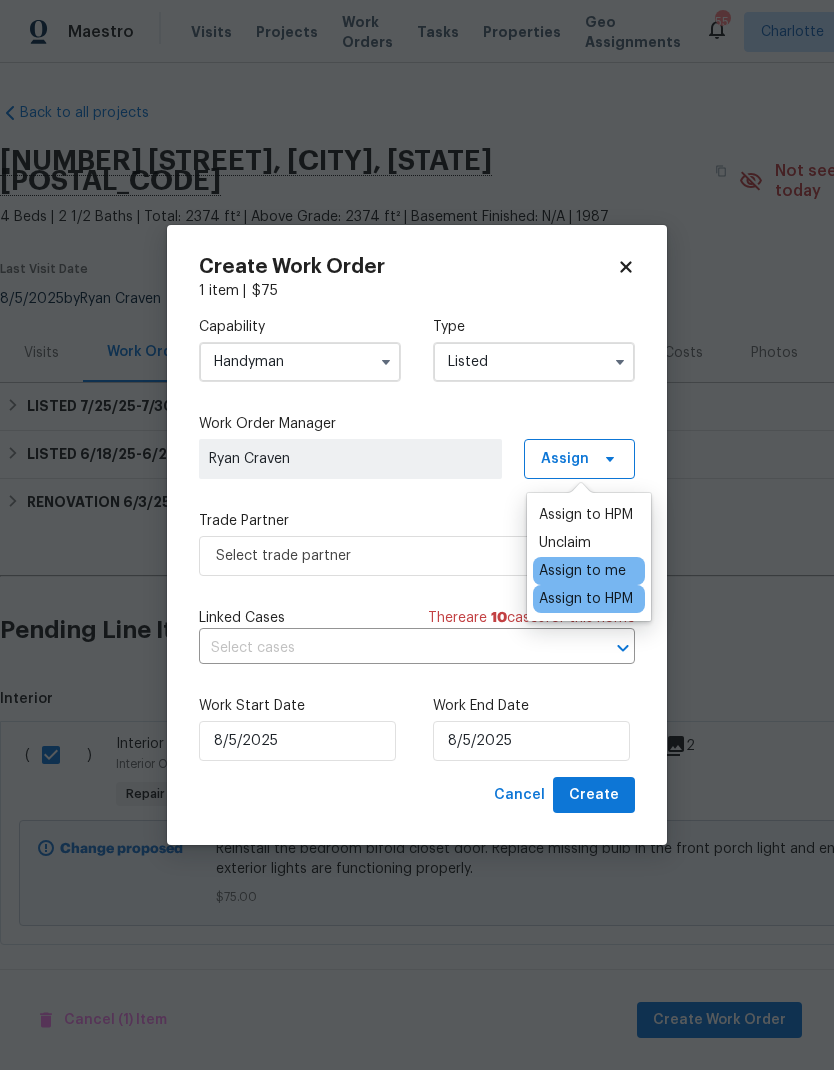 click on "Trade Partner" at bounding box center [417, 521] 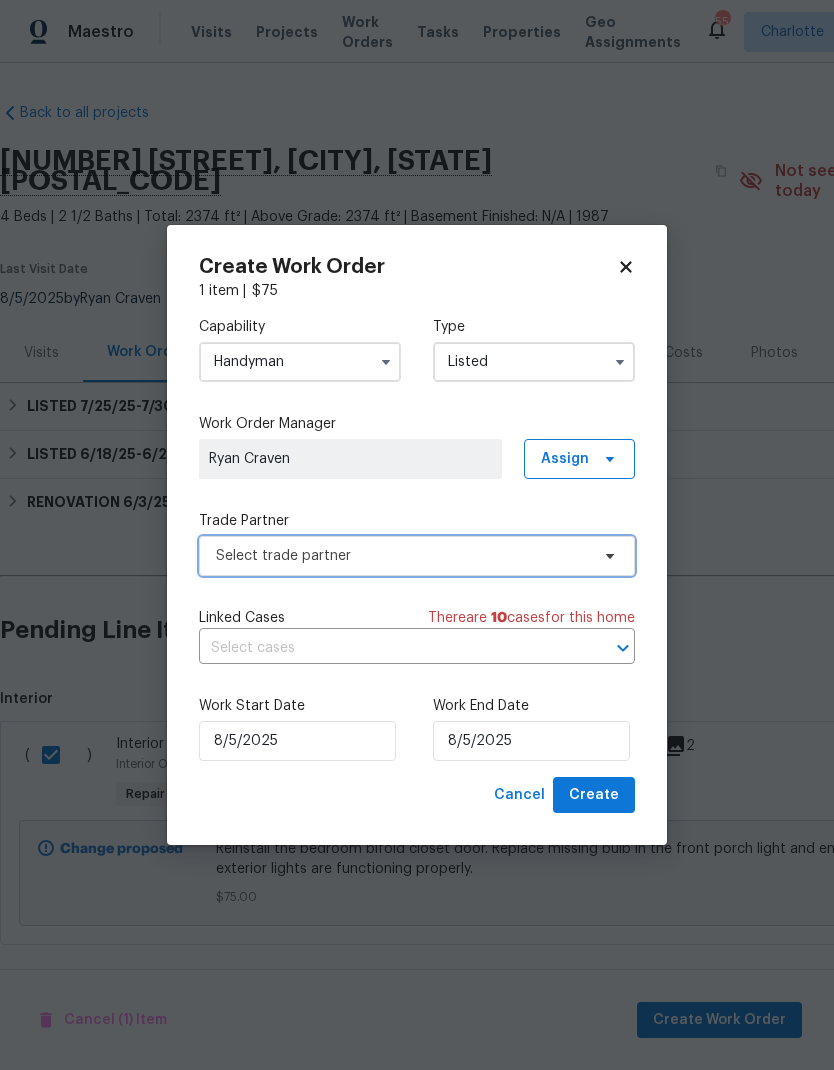 click on "Select trade partner" at bounding box center [402, 556] 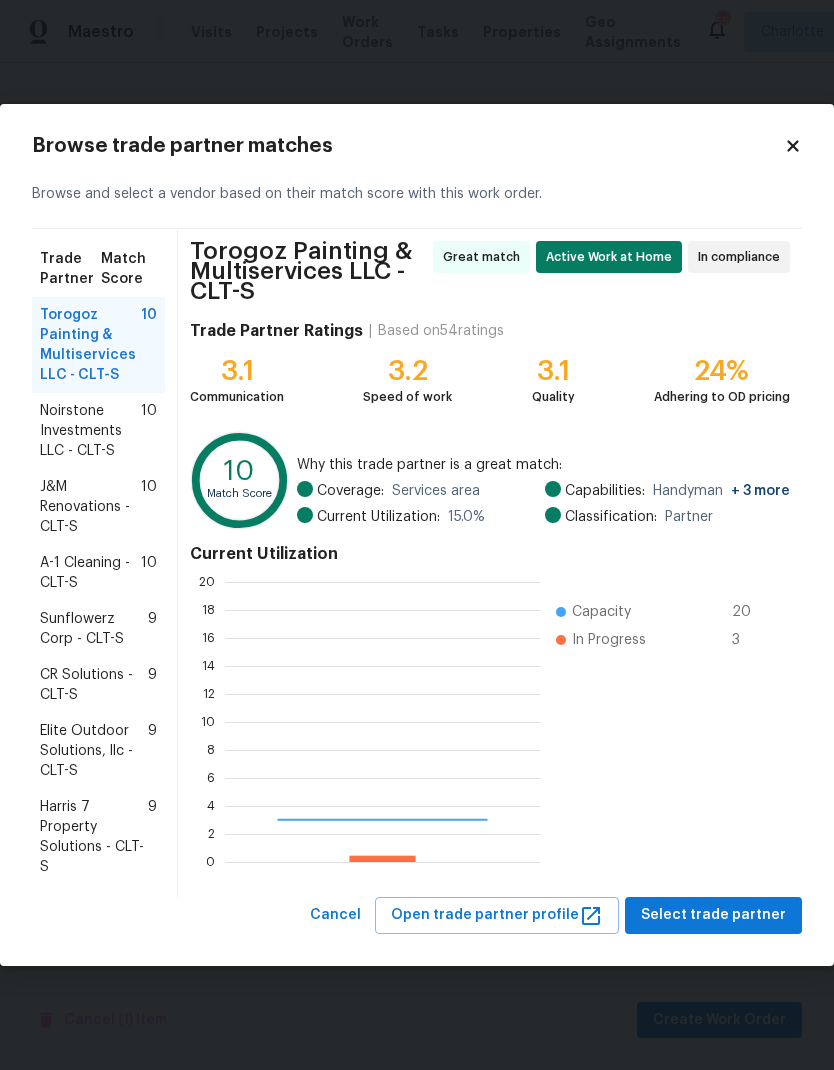 scroll, scrollTop: 2, scrollLeft: 2, axis: both 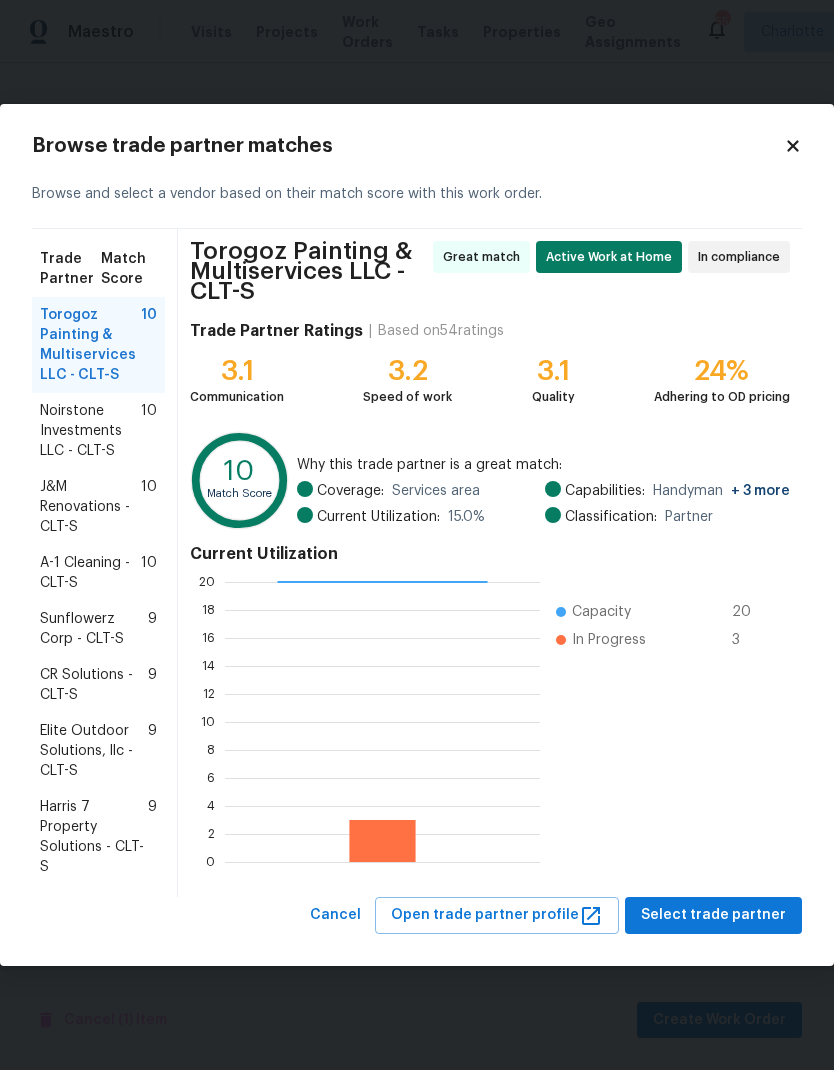 click on "J&M Renovations - CLT-S" at bounding box center (90, 507) 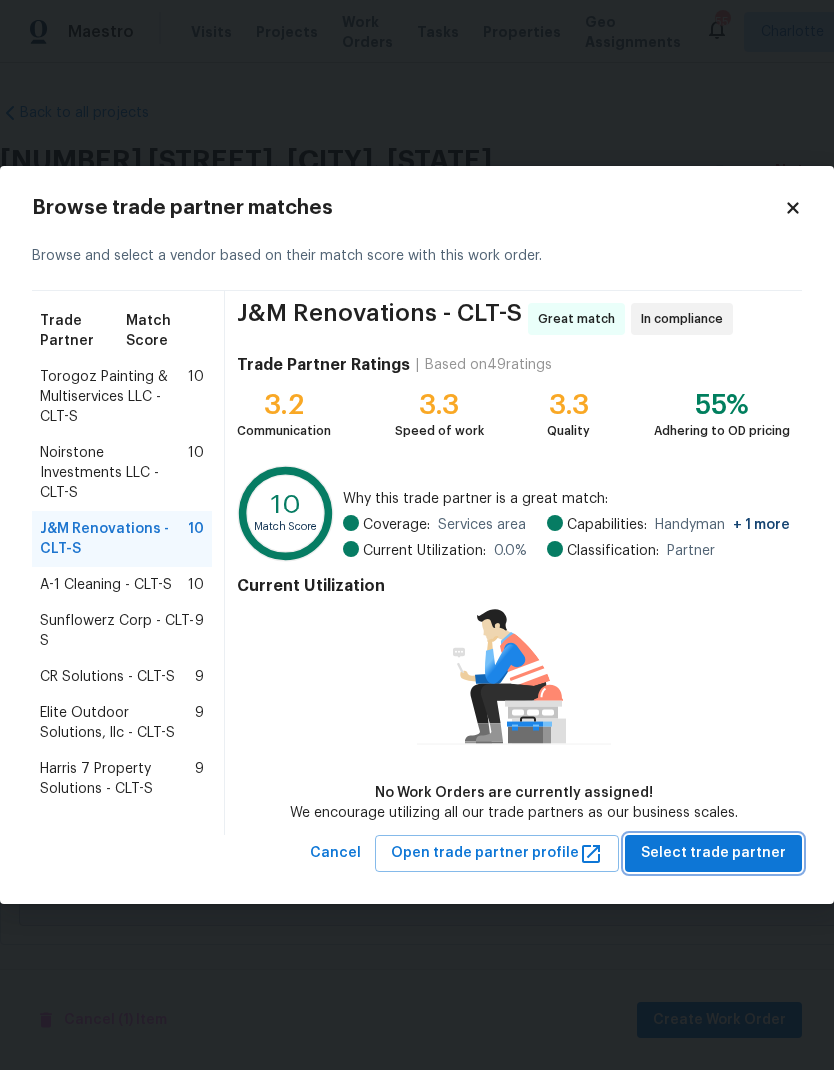 click on "Select trade partner" at bounding box center [713, 853] 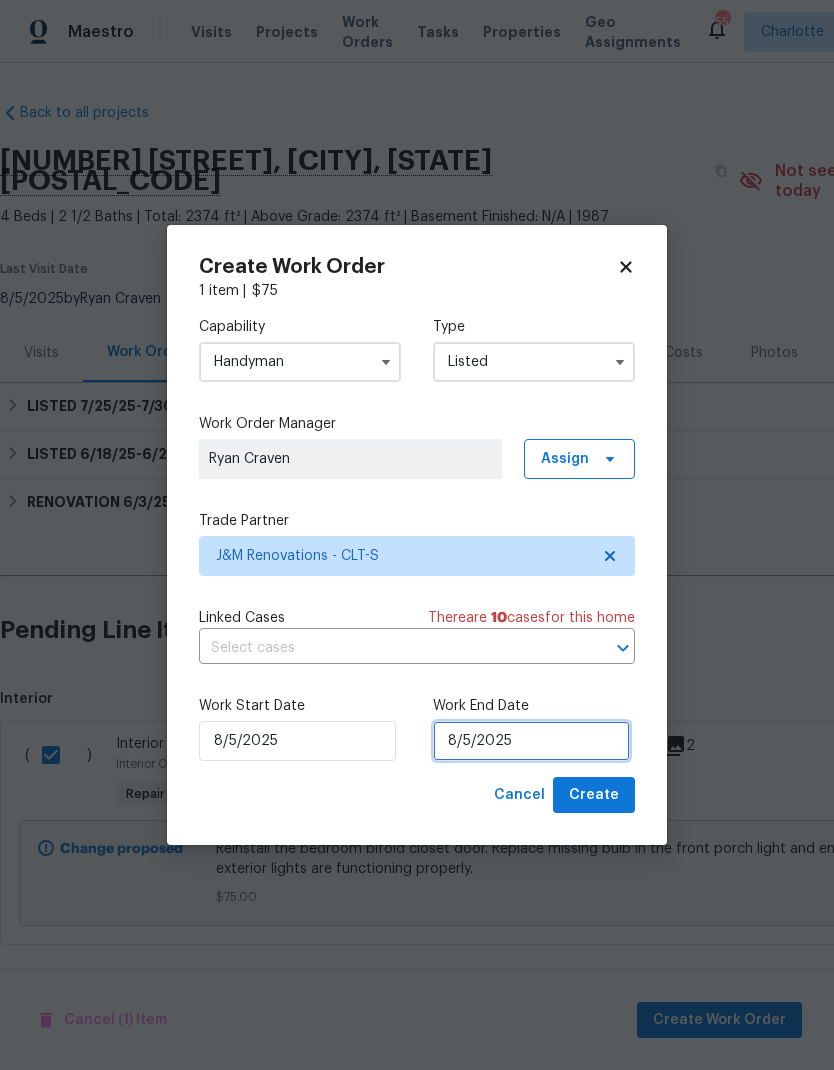 click on "8/5/2025" at bounding box center [531, 741] 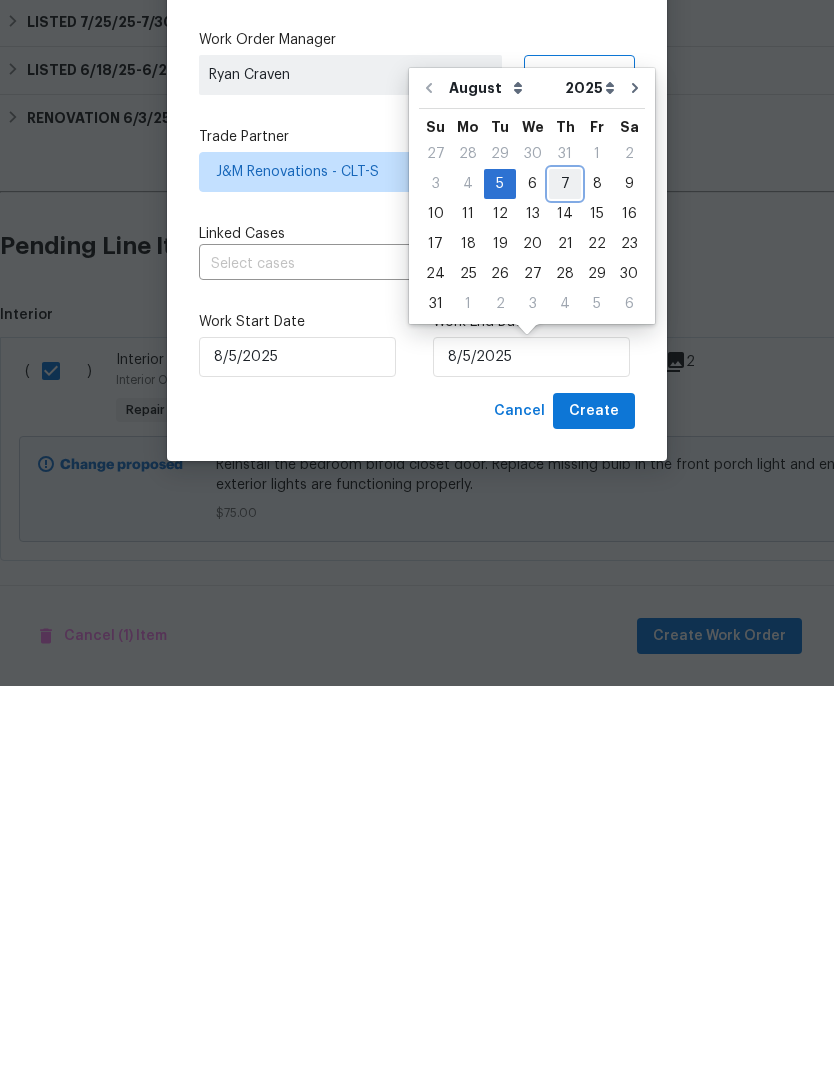 click on "7" at bounding box center (565, 568) 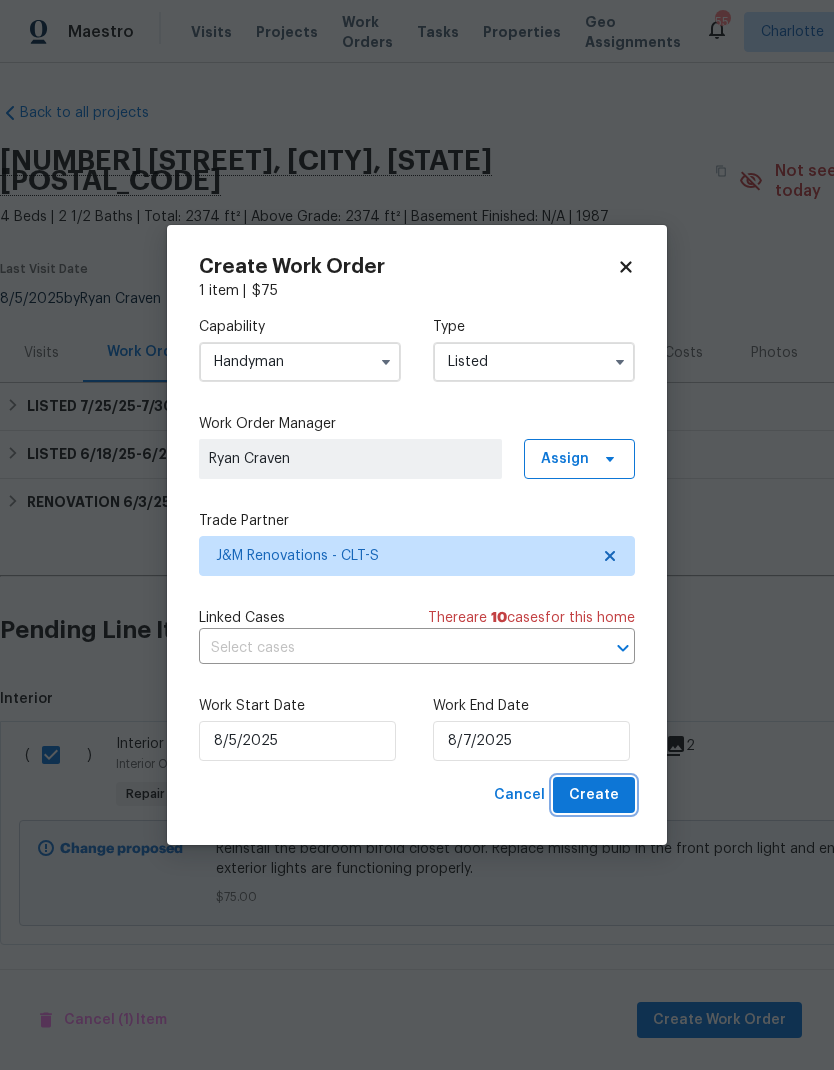 click on "Create" at bounding box center [594, 795] 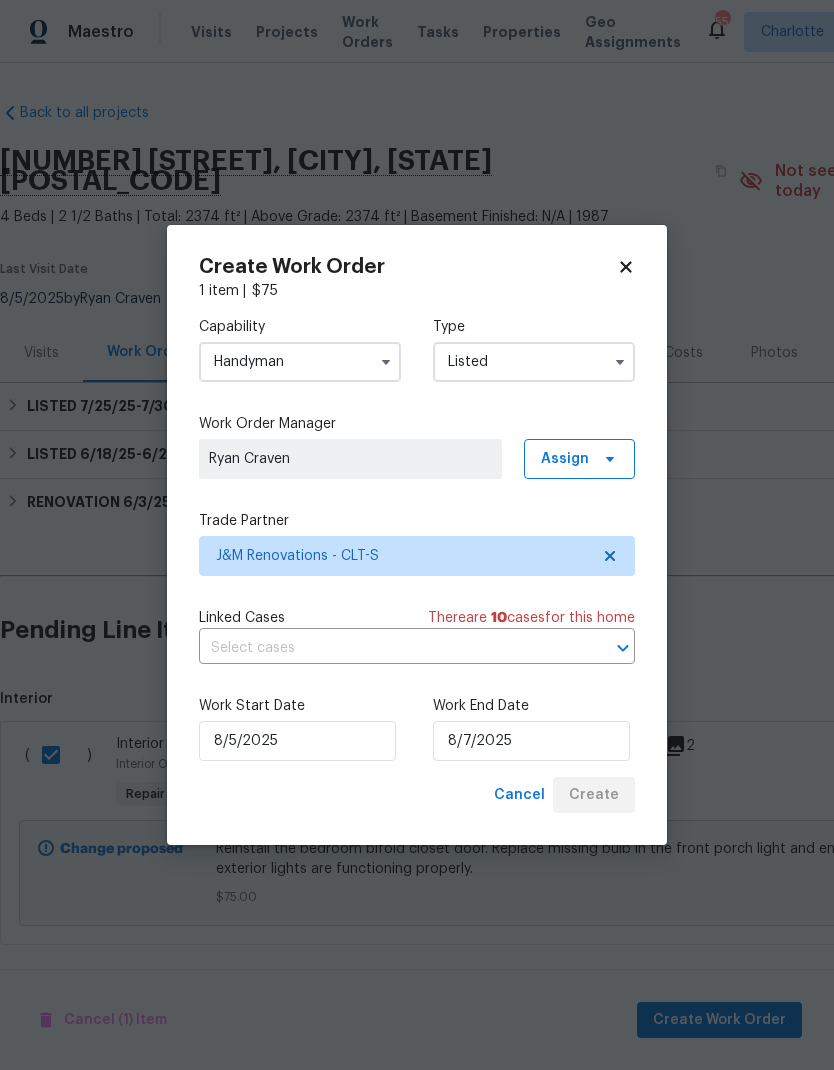 checkbox on "false" 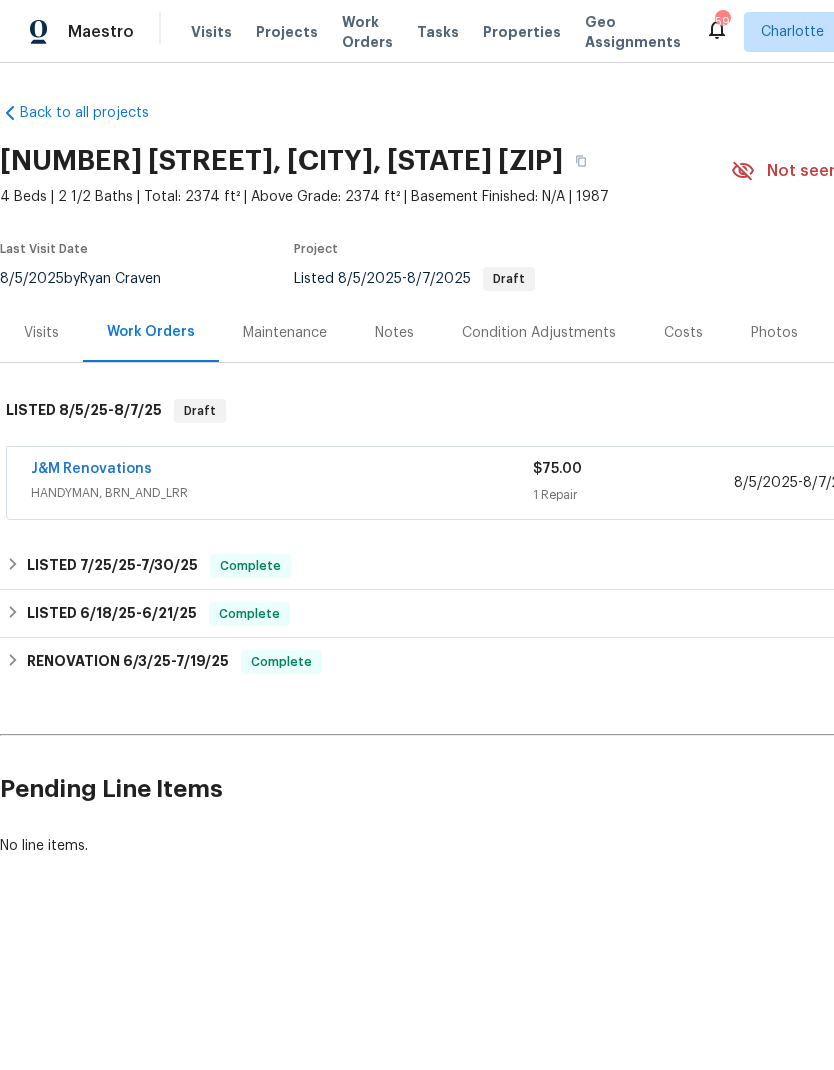 scroll, scrollTop: 0, scrollLeft: 0, axis: both 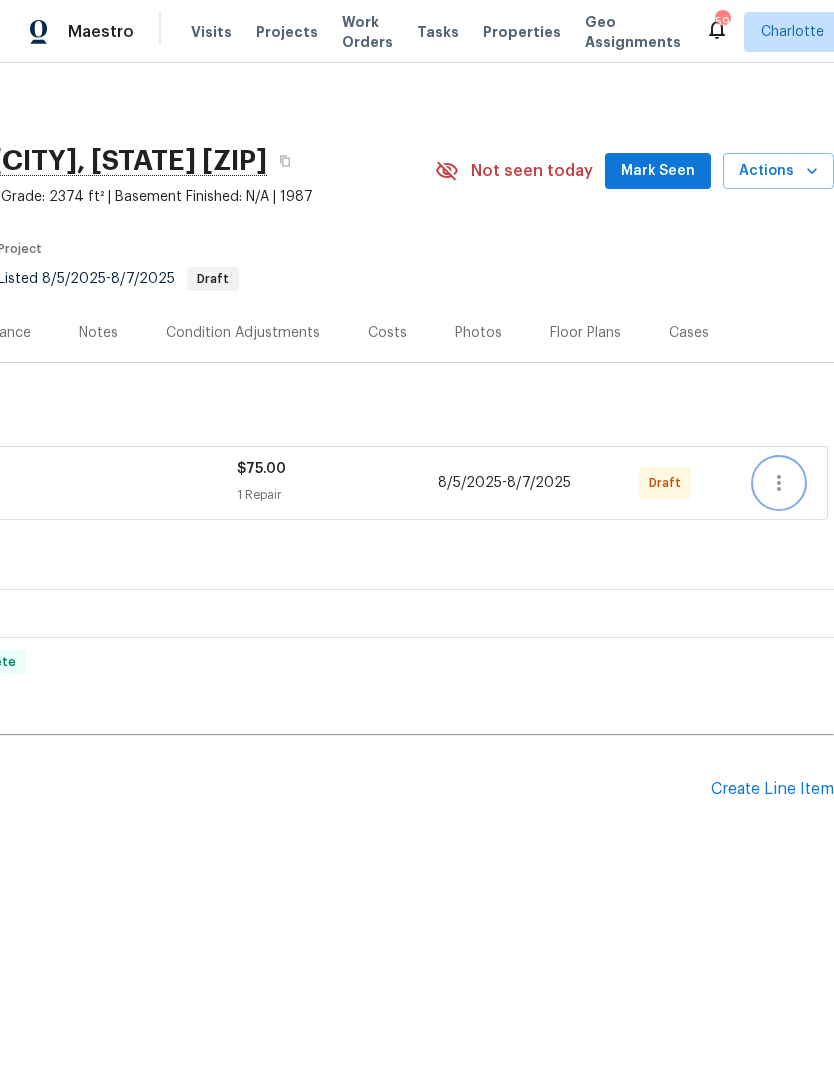 click 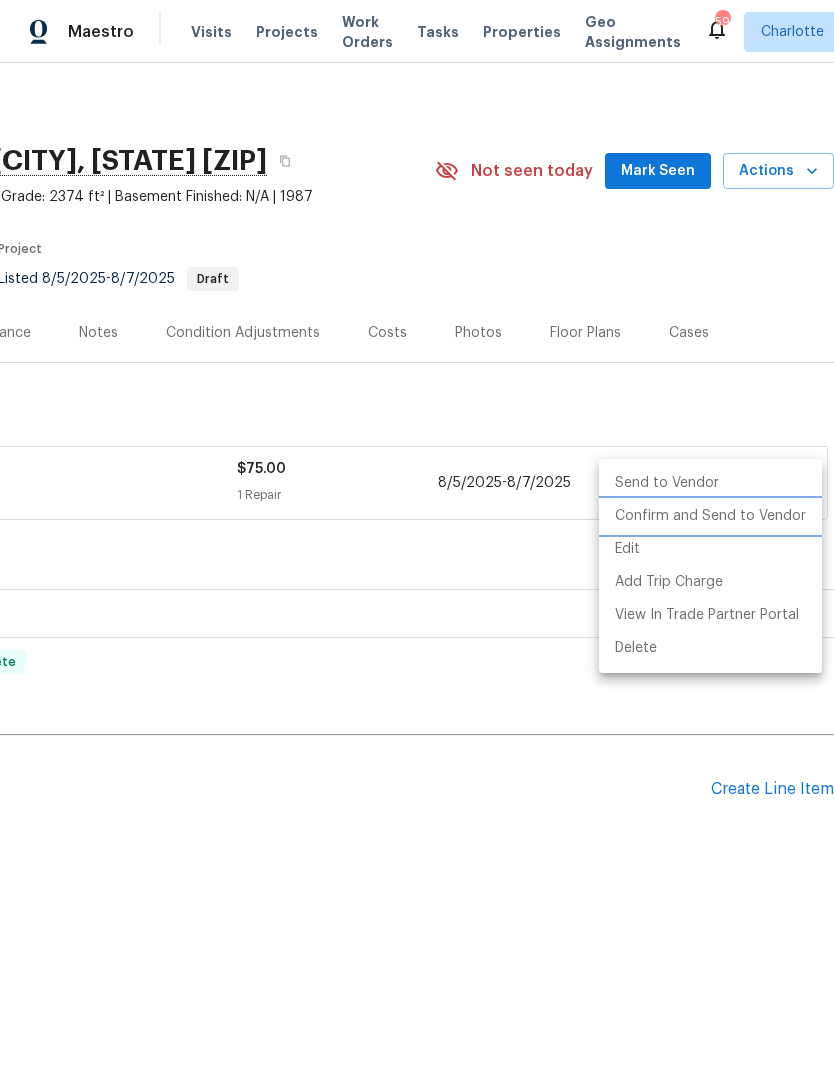 click on "Confirm and Send to Vendor" at bounding box center [710, 516] 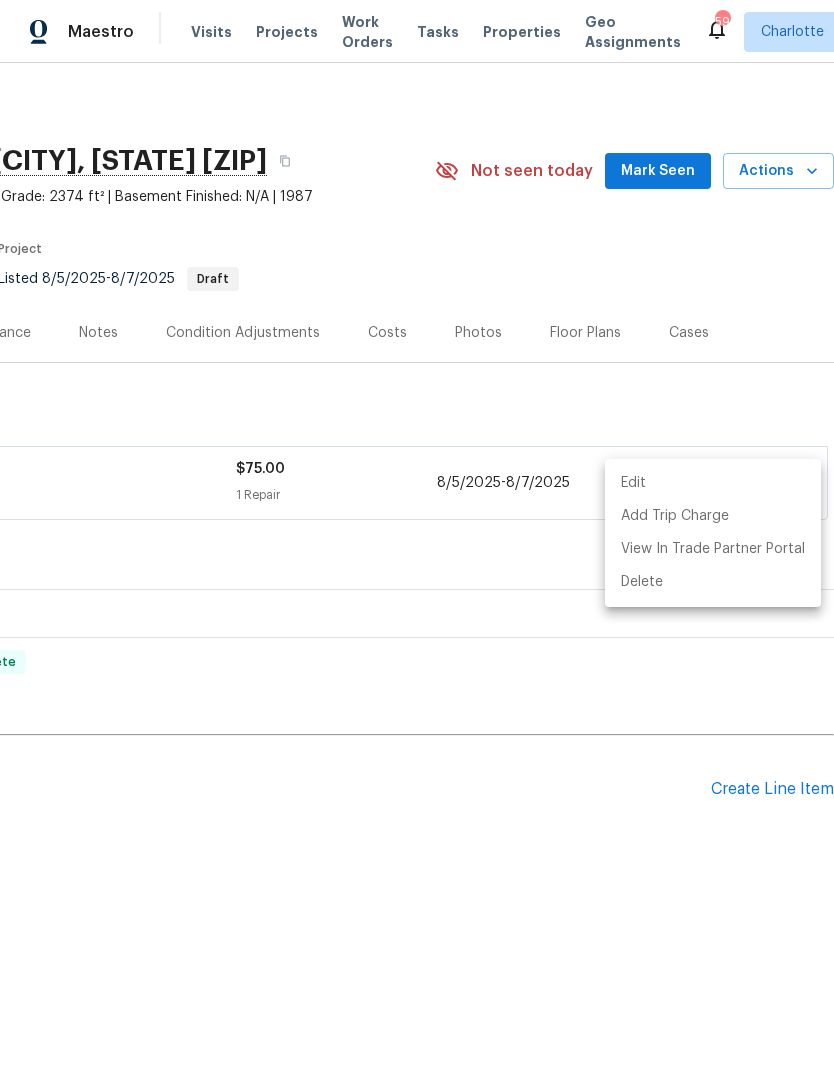 click at bounding box center (417, 535) 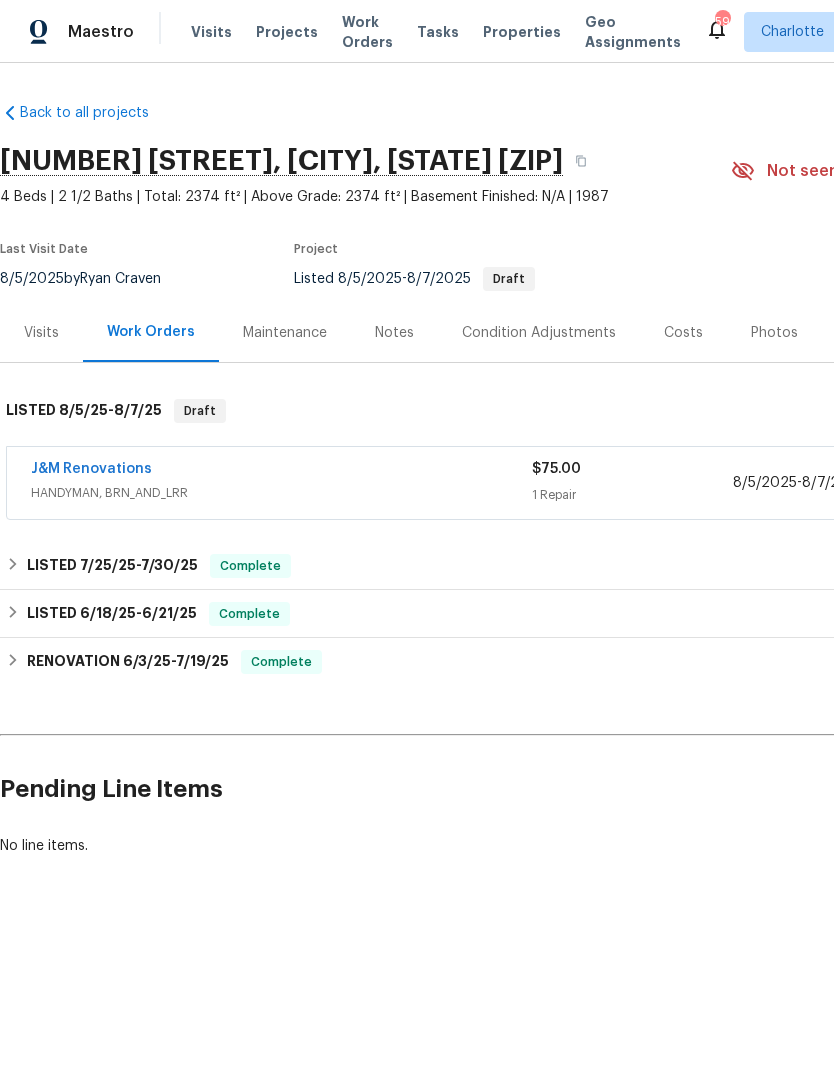 scroll, scrollTop: 0, scrollLeft: 0, axis: both 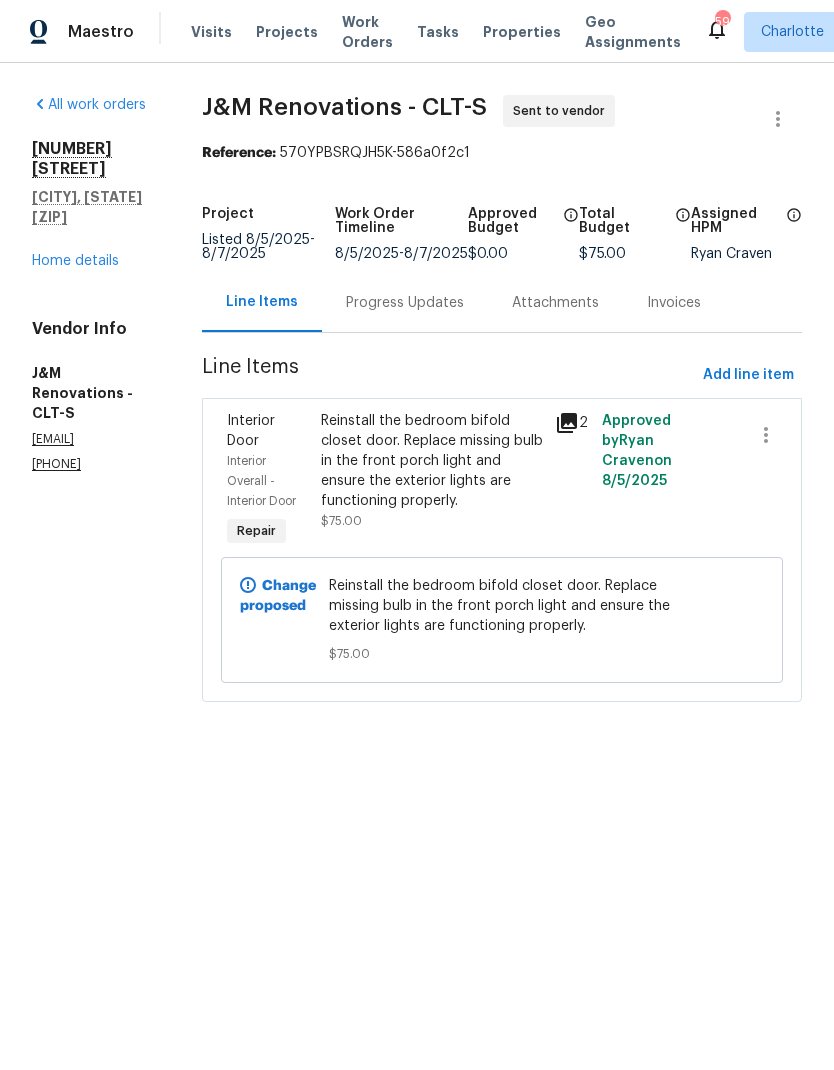 click on "Progress Updates" at bounding box center [405, 303] 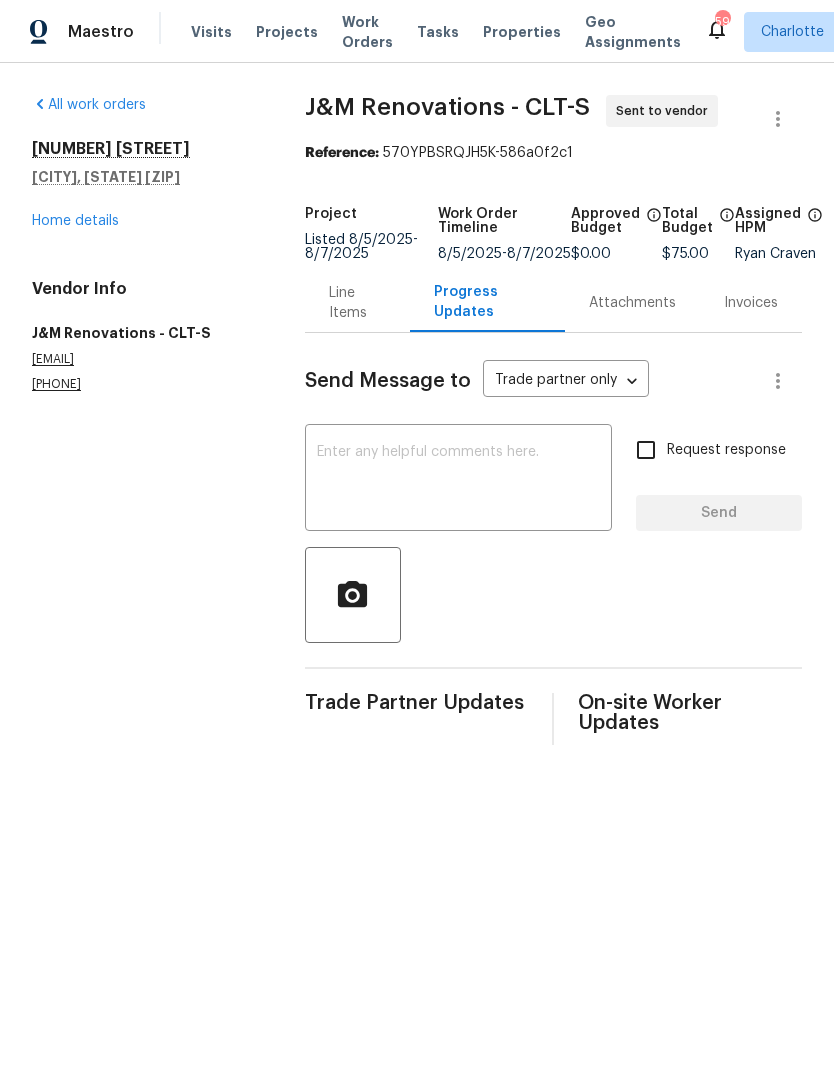 click at bounding box center (458, 480) 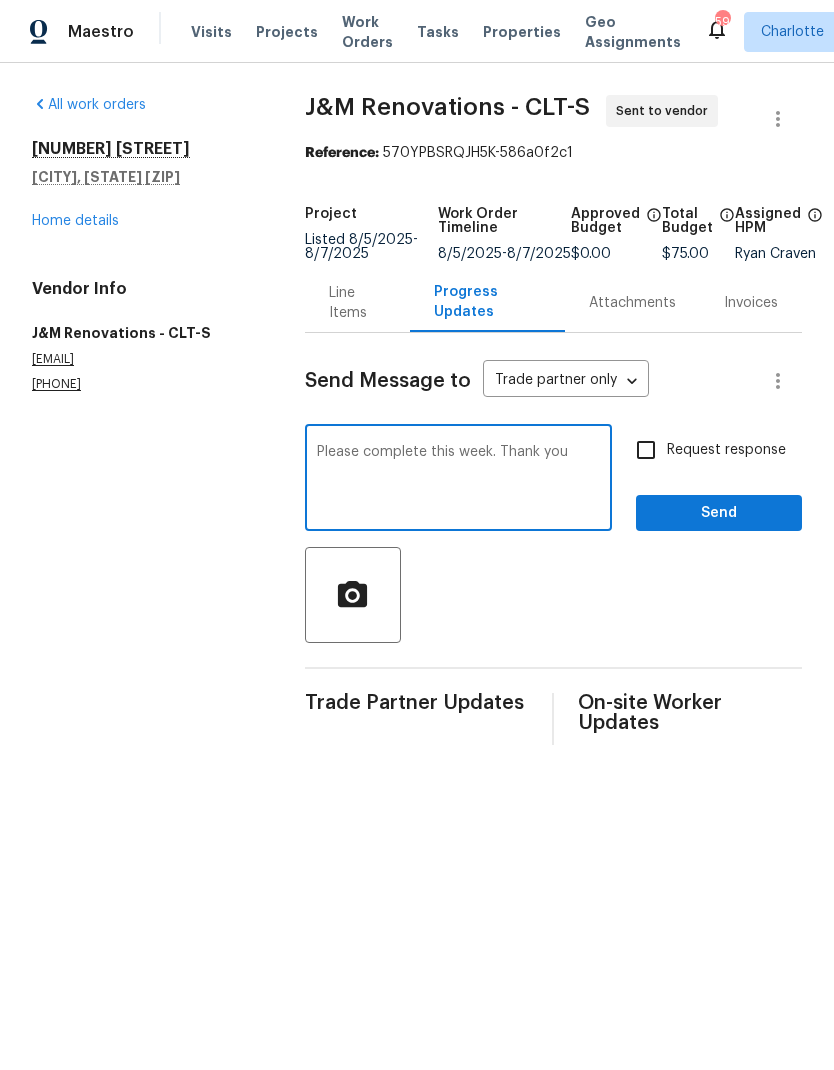 type on "Please complete this week. Thank you" 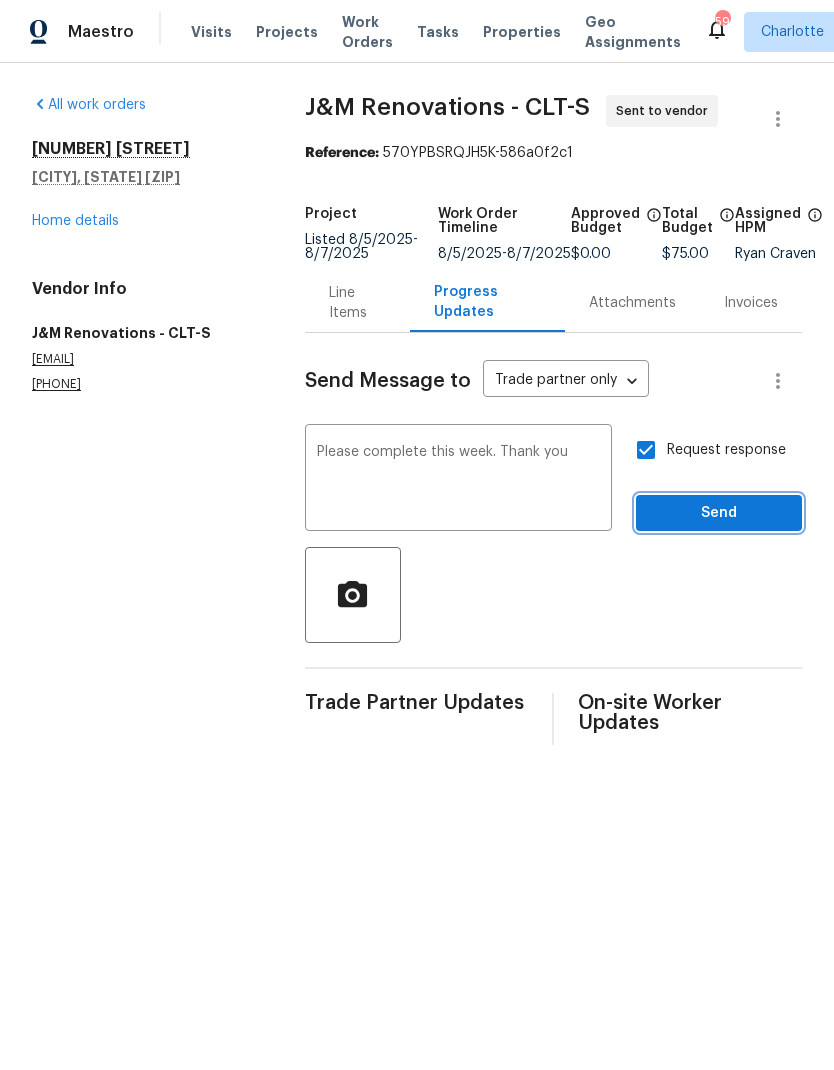 click on "Send" at bounding box center [719, 513] 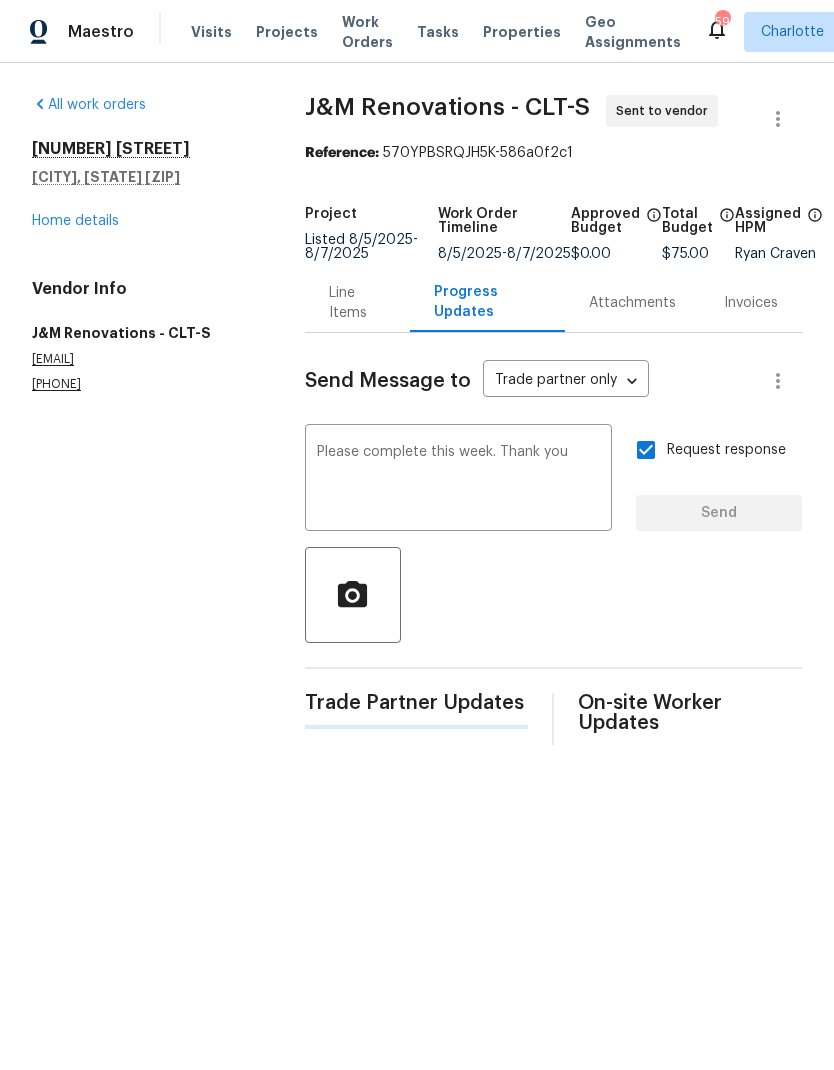 type 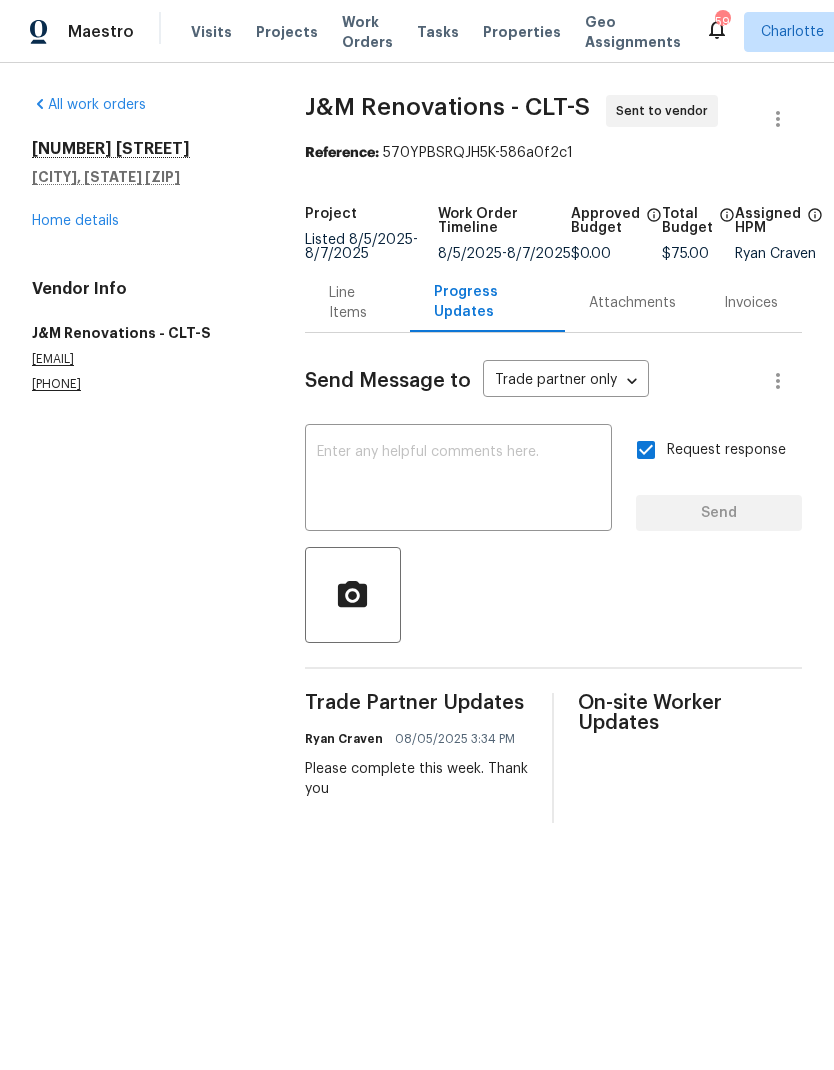 click on "Maestro" at bounding box center (67, 32) 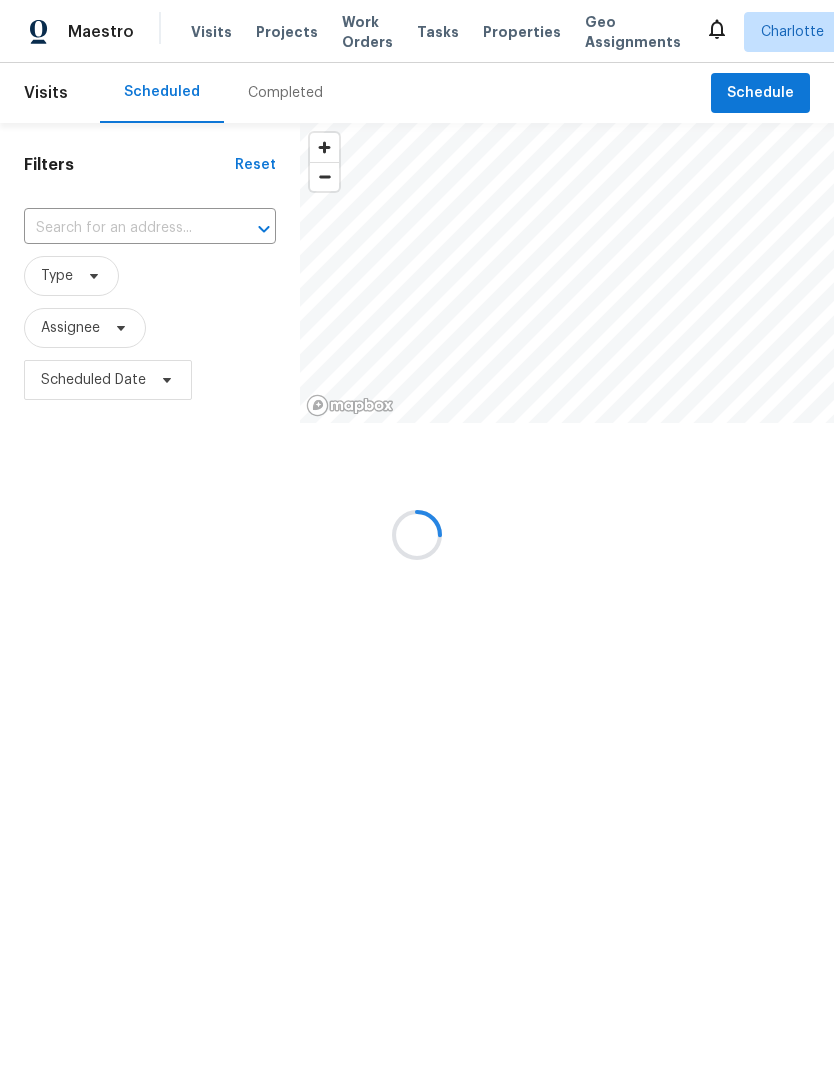 scroll, scrollTop: 0, scrollLeft: 0, axis: both 